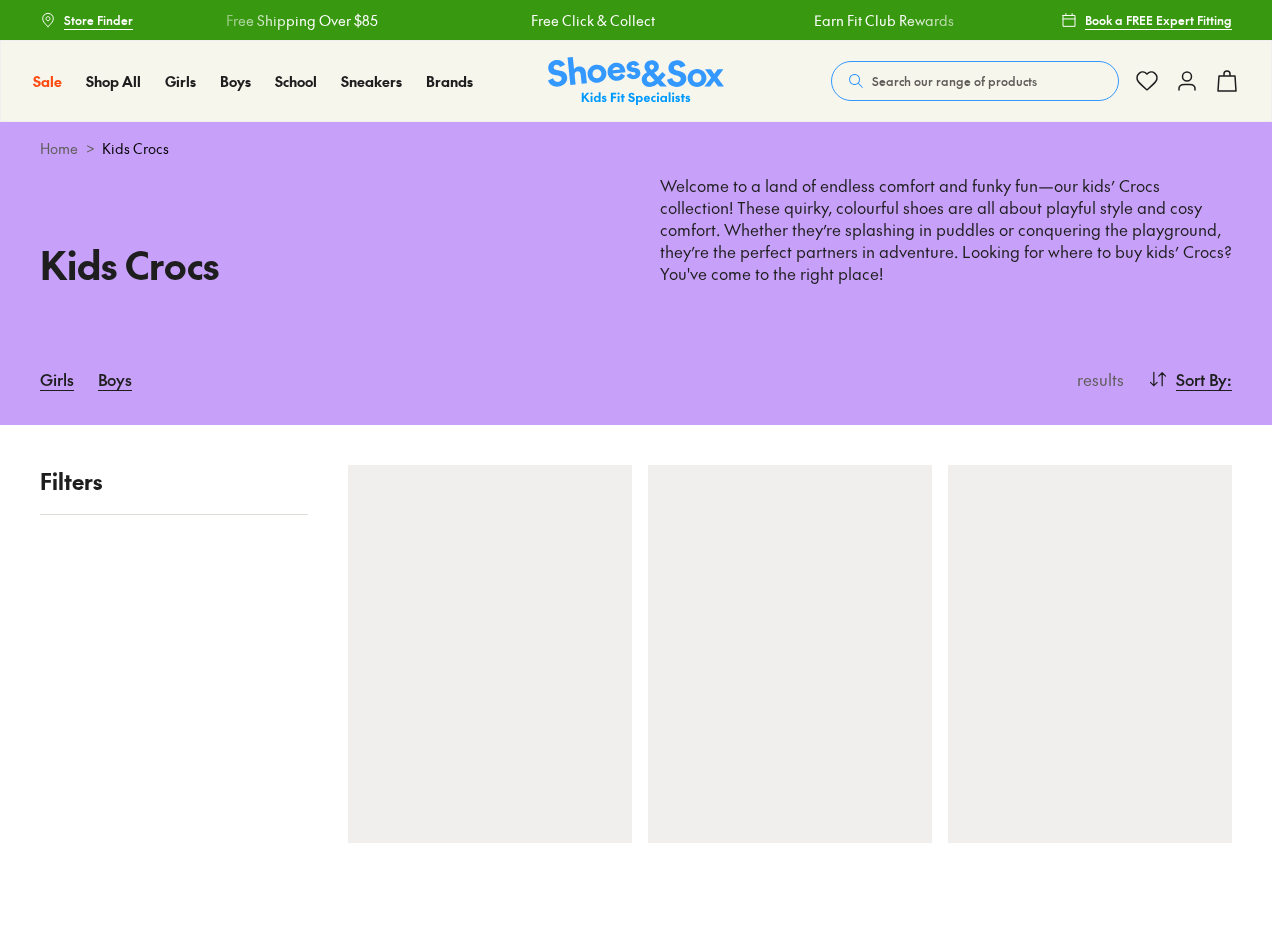 scroll, scrollTop: 0, scrollLeft: 0, axis: both 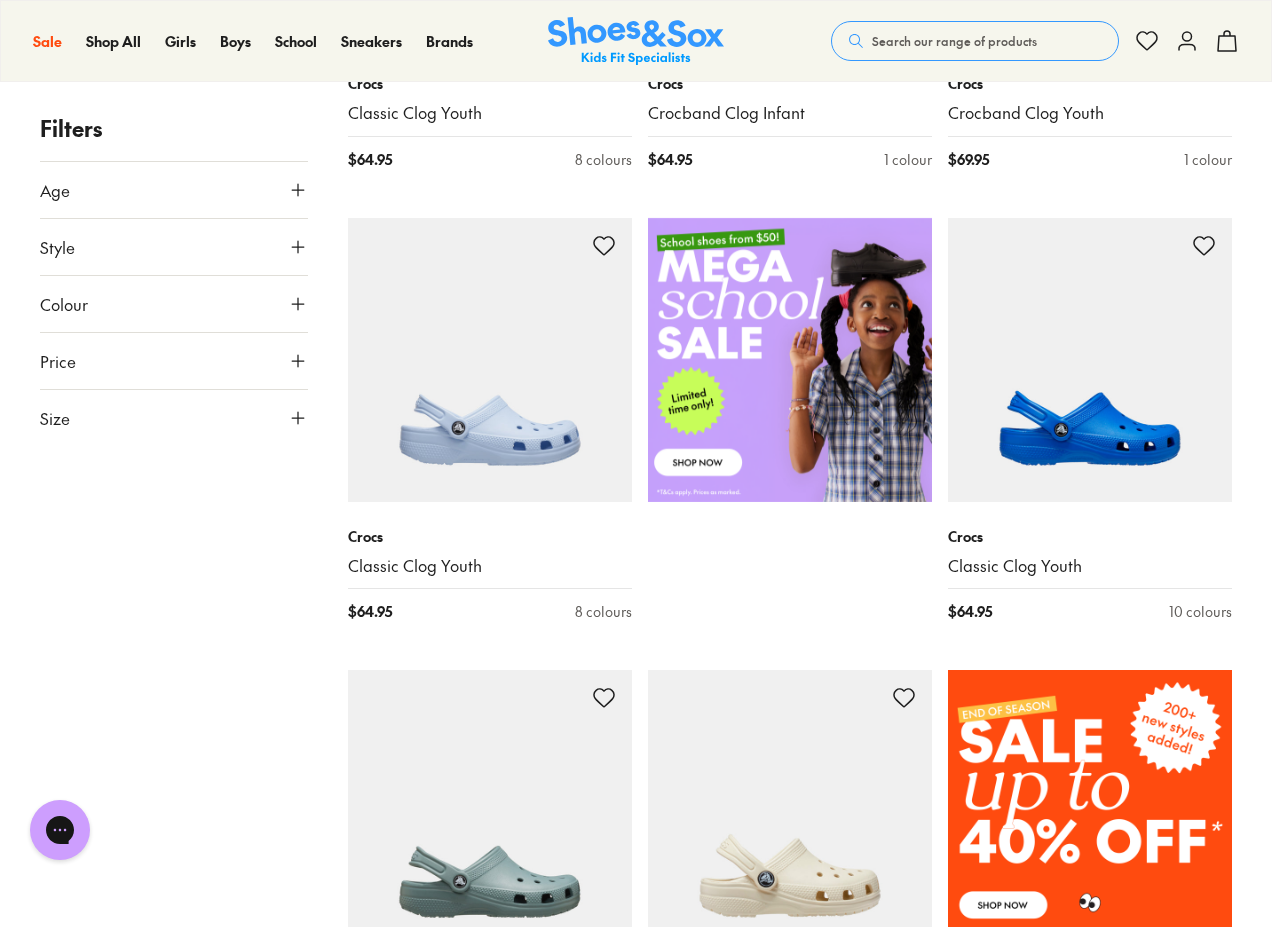 click 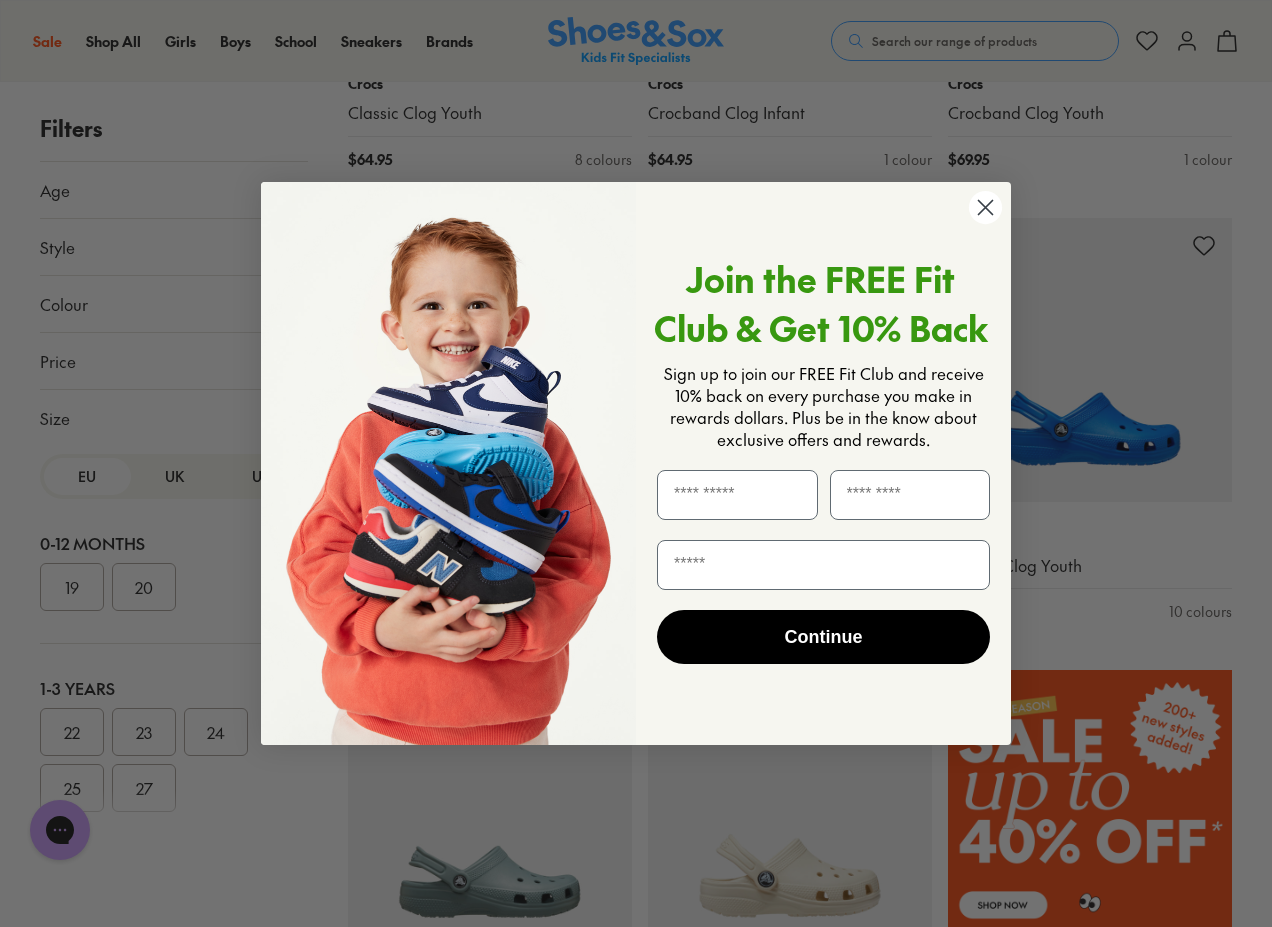 click 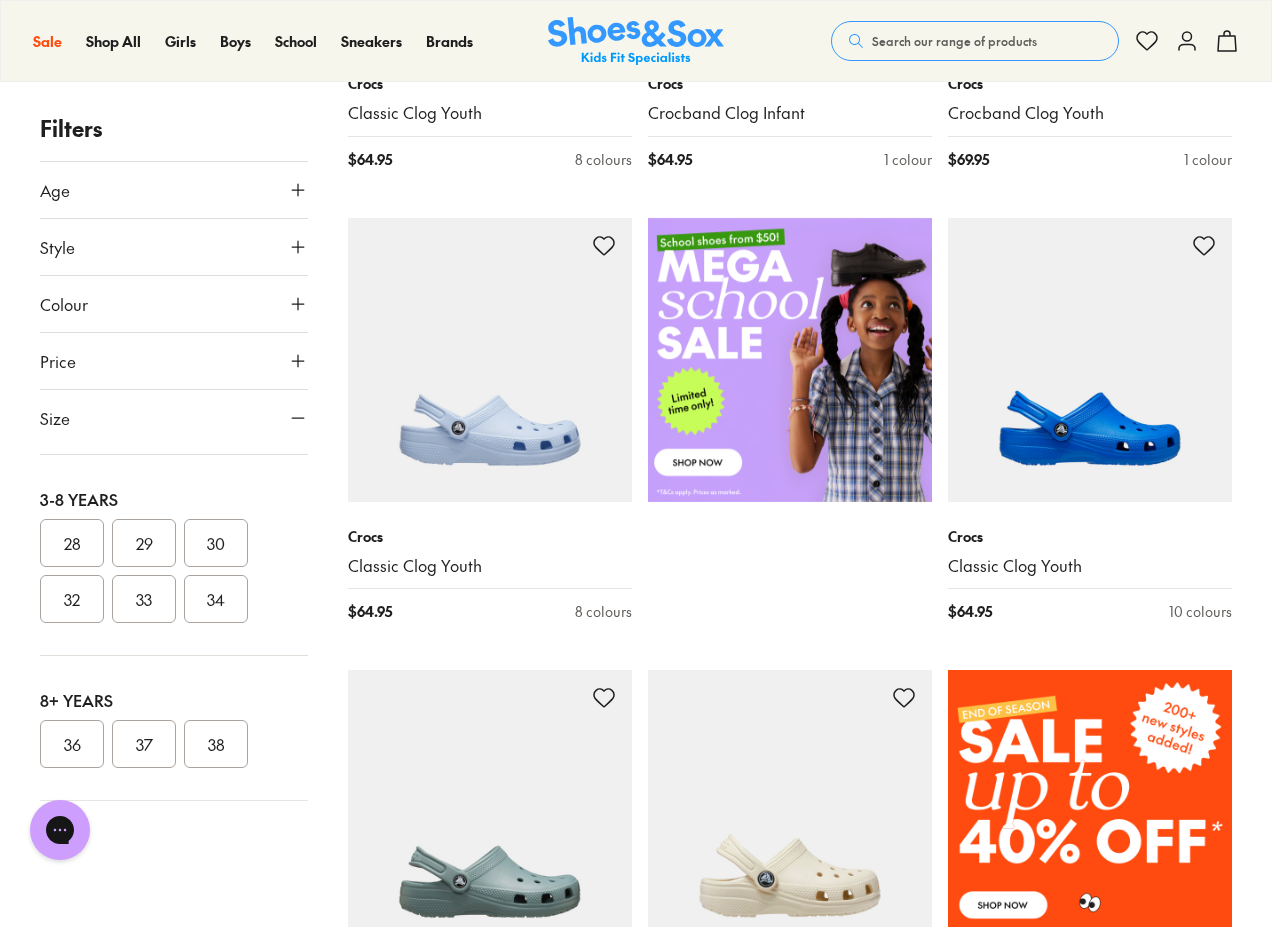 scroll, scrollTop: 409, scrollLeft: 0, axis: vertical 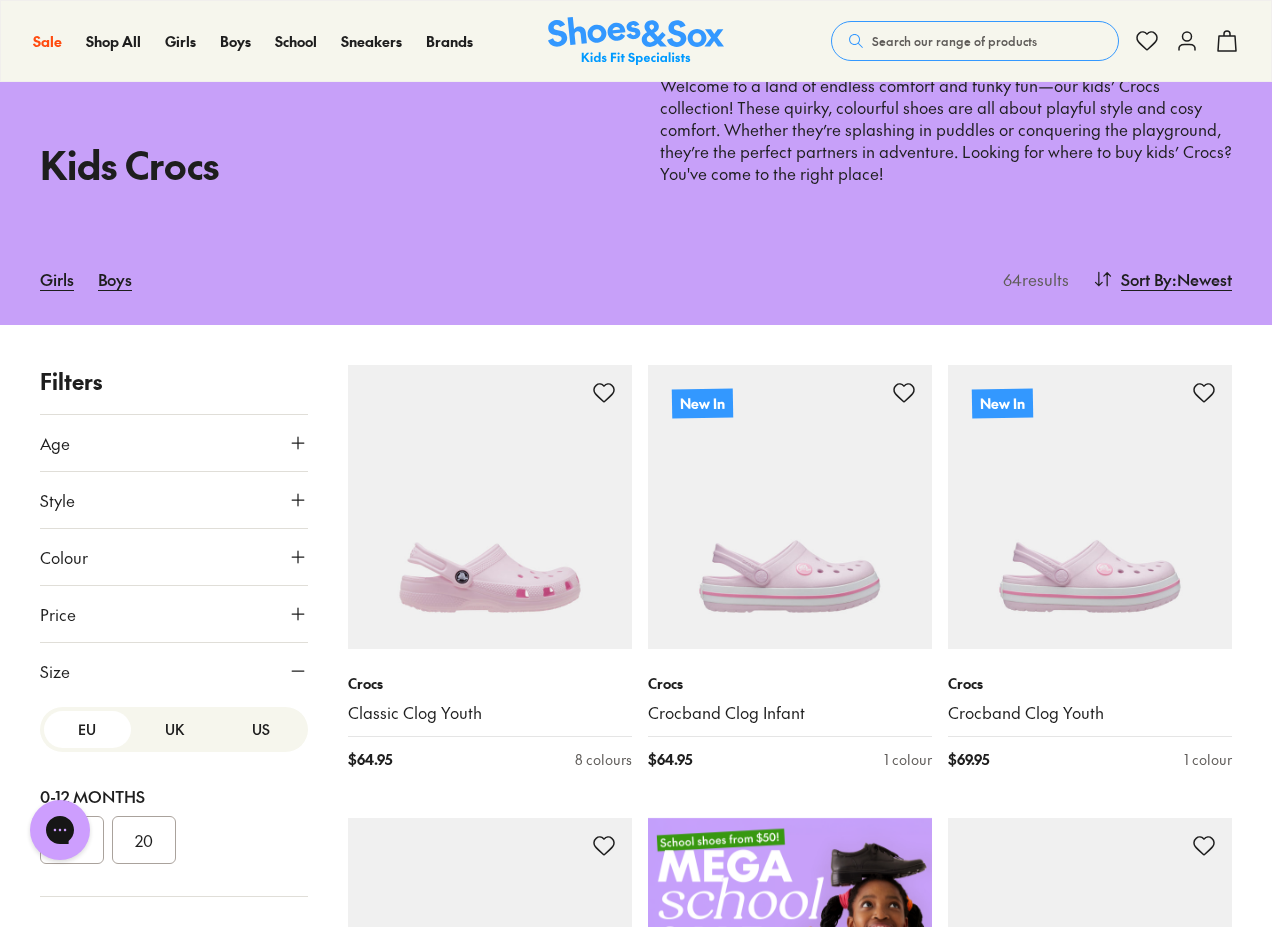 click 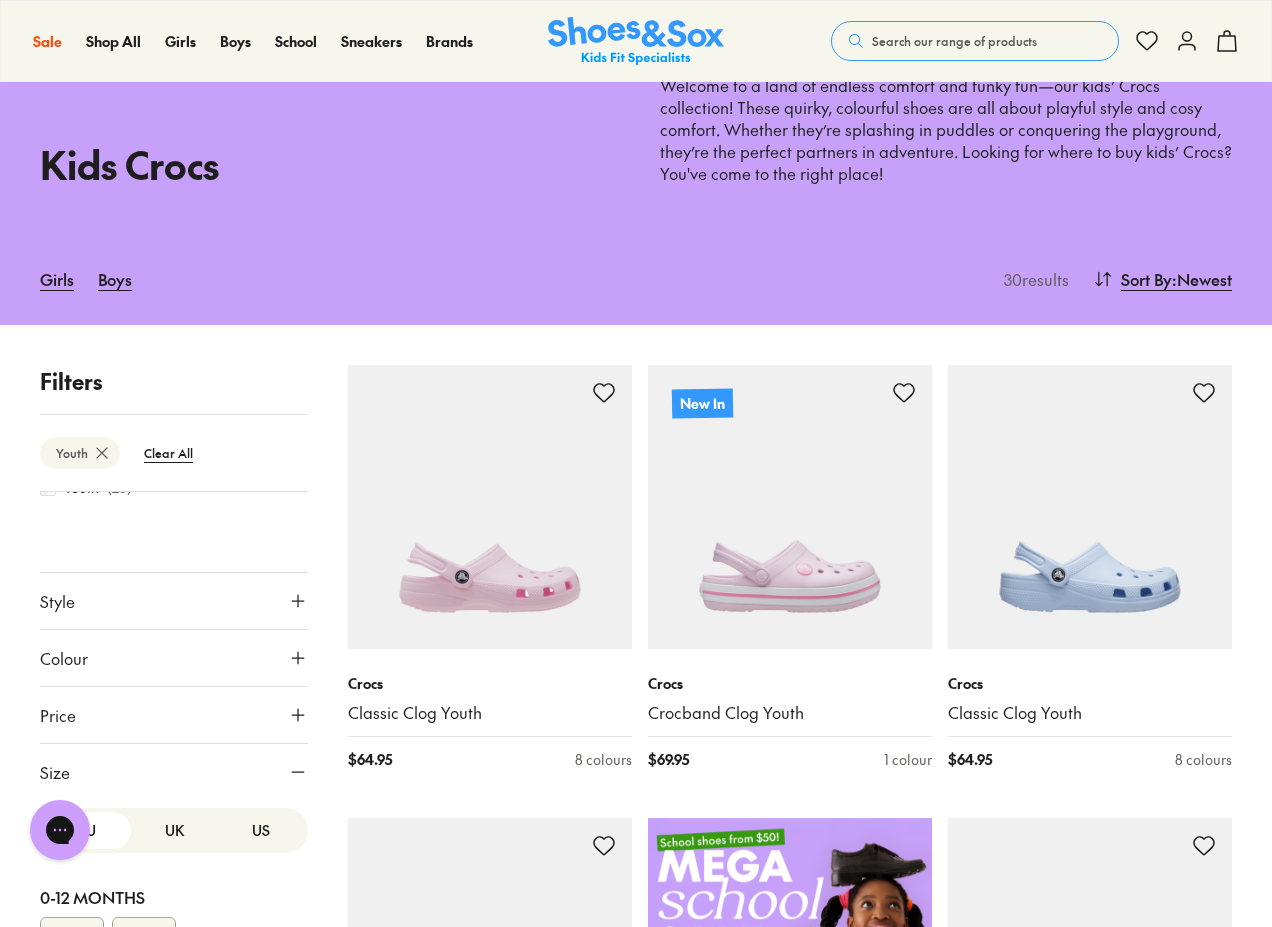 scroll, scrollTop: 132, scrollLeft: 0, axis: vertical 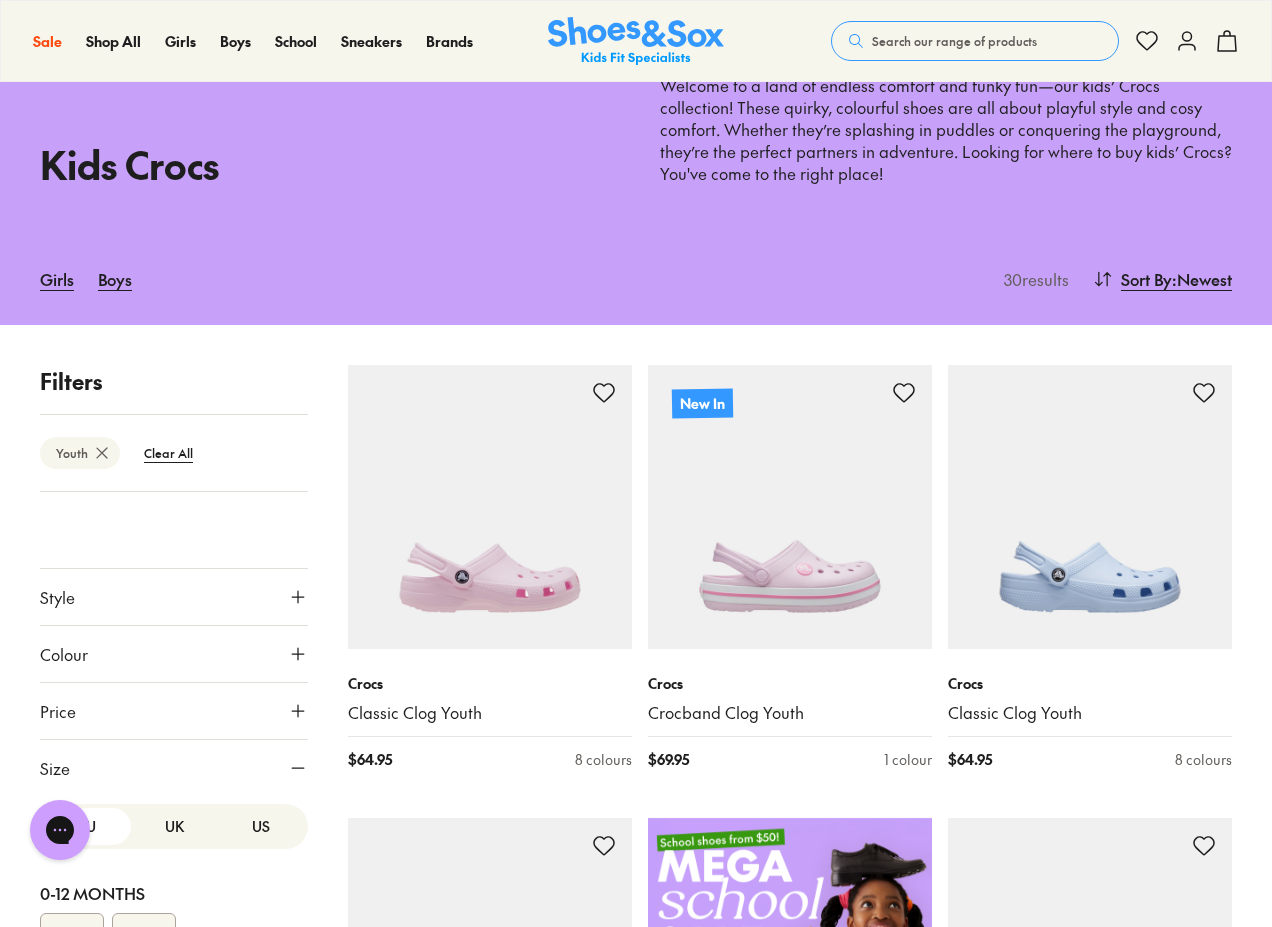 click on "Style" at bounding box center [174, 597] 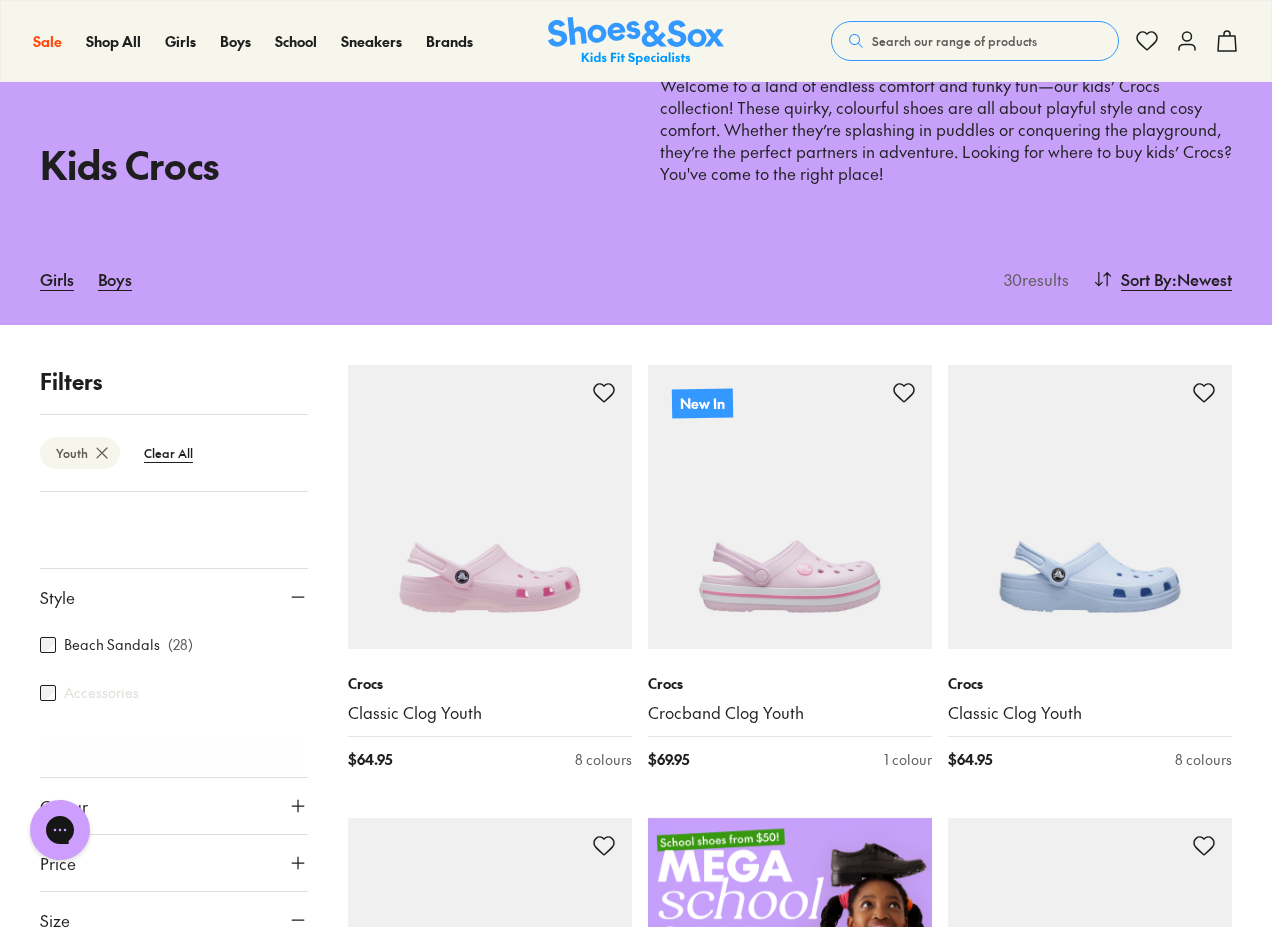 click 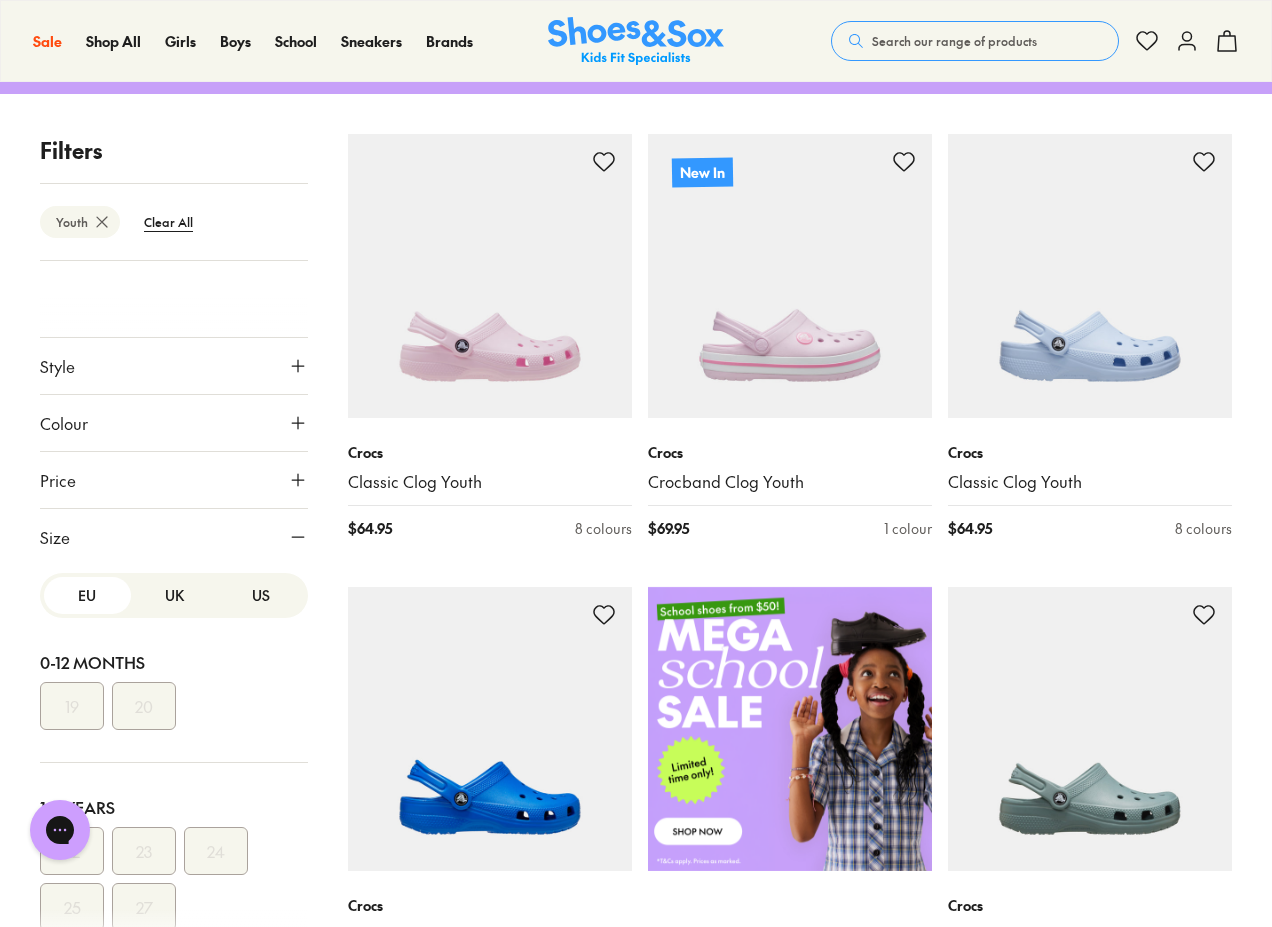 scroll, scrollTop: 400, scrollLeft: 0, axis: vertical 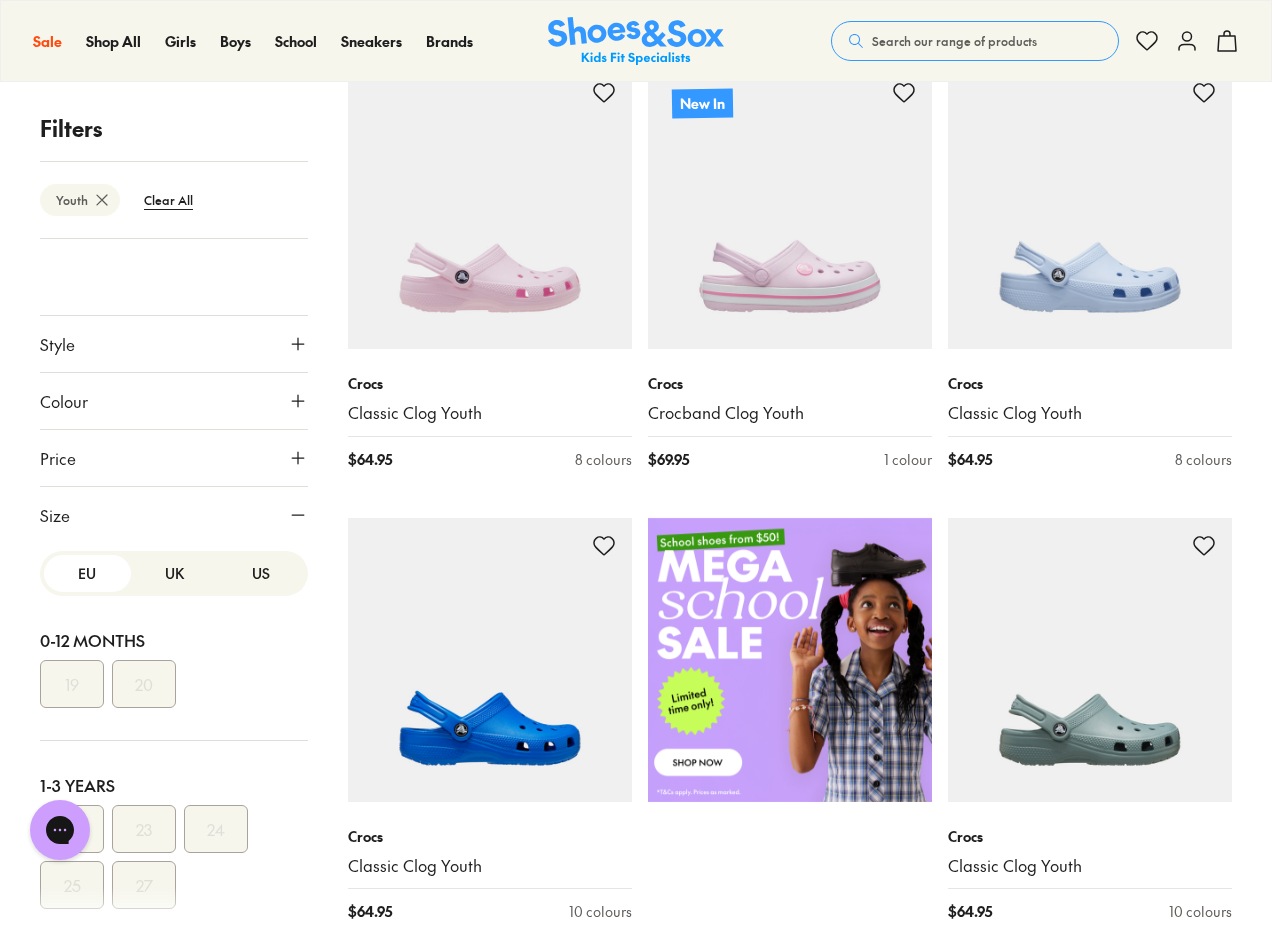 click on "US" at bounding box center [260, 573] 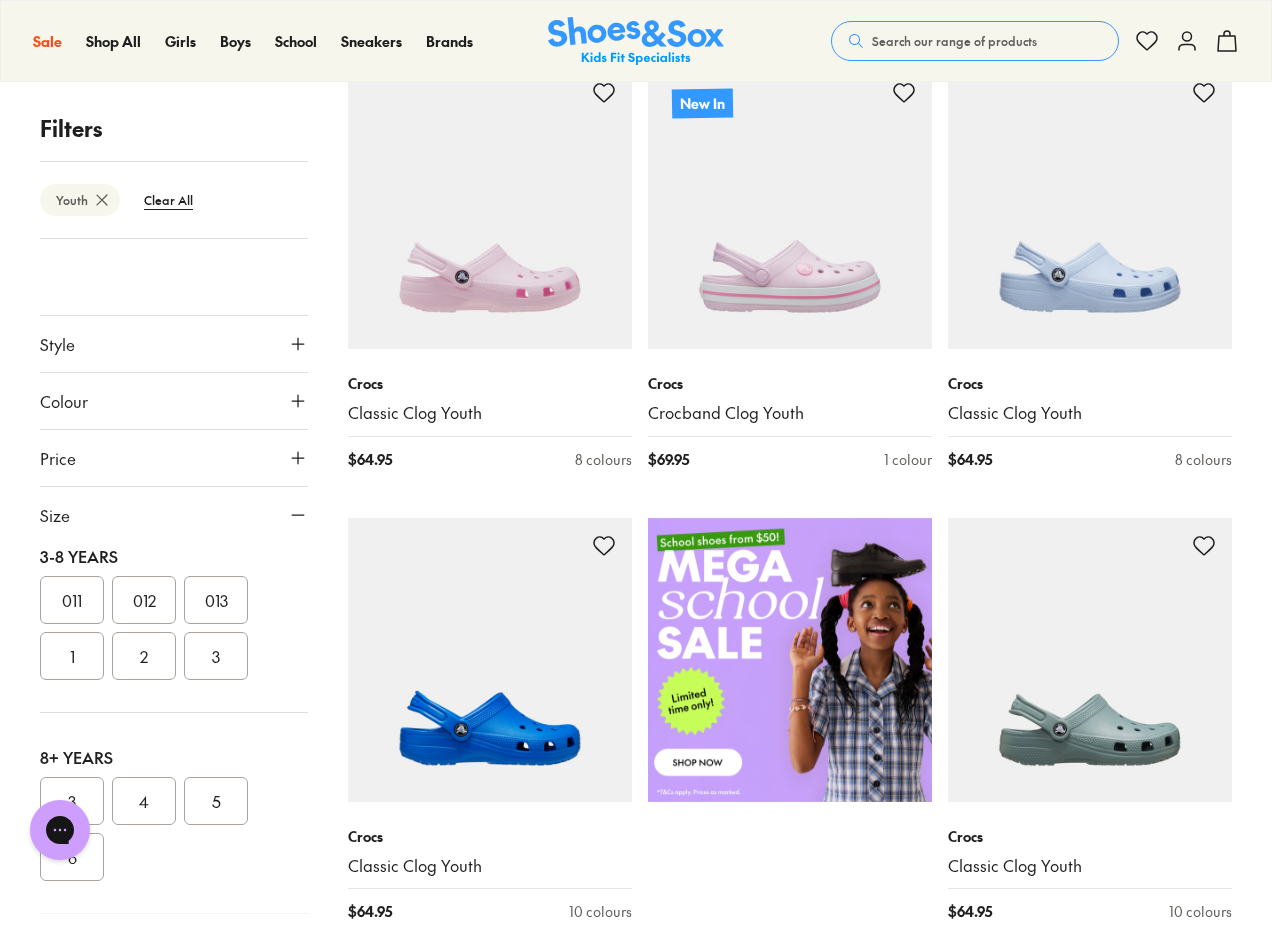 scroll, scrollTop: 465, scrollLeft: 0, axis: vertical 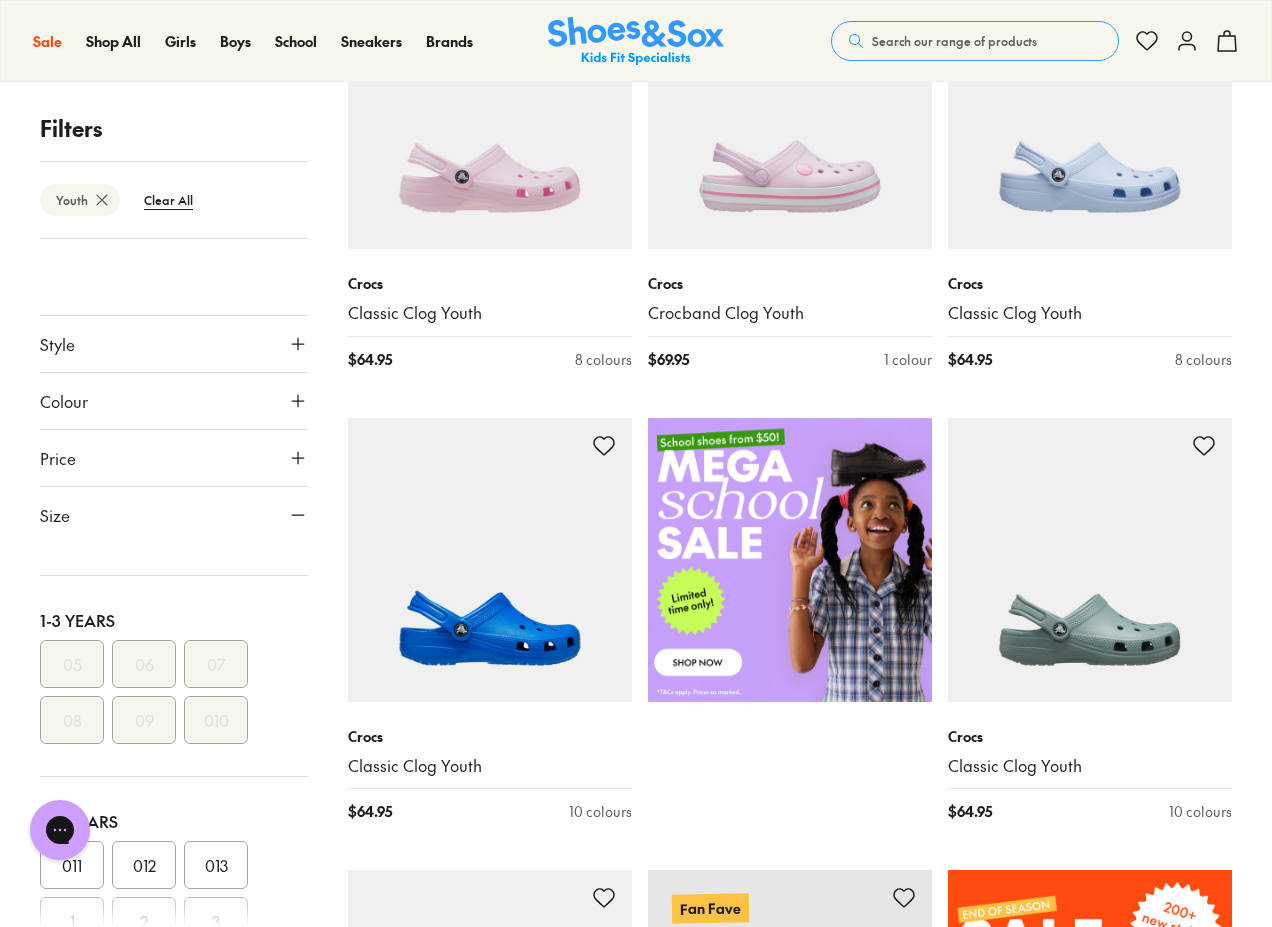 click 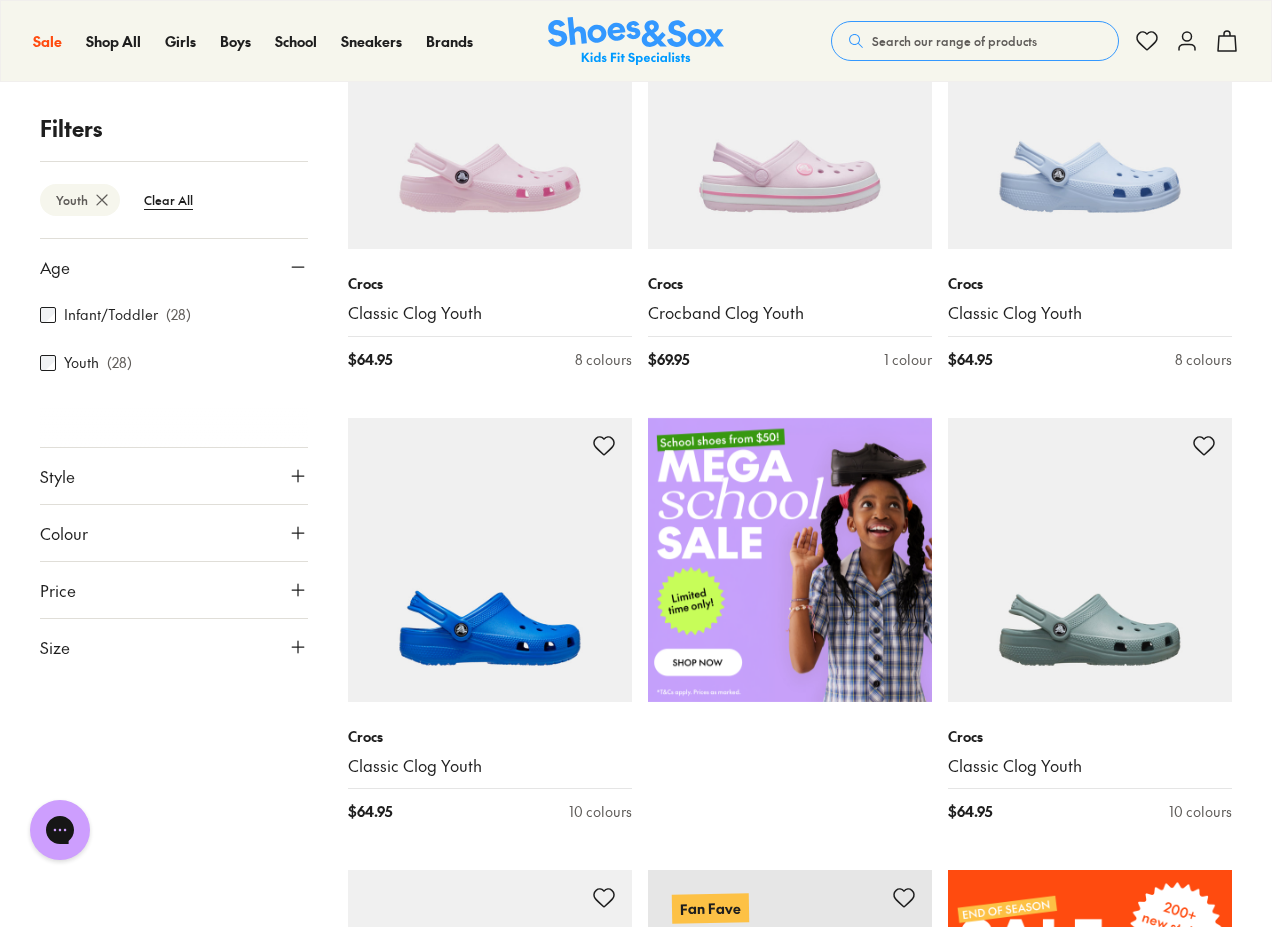 scroll, scrollTop: 0, scrollLeft: 0, axis: both 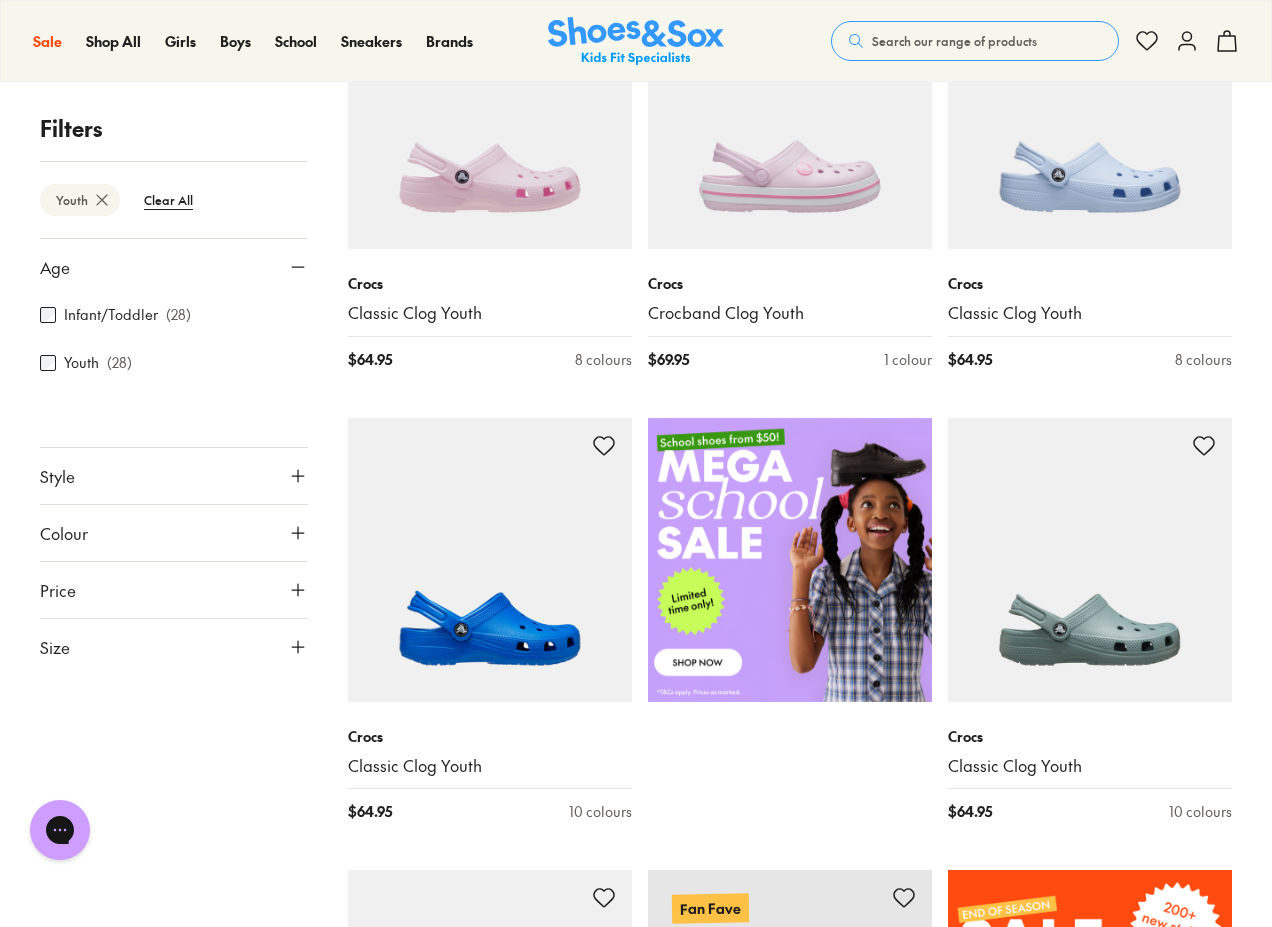 click 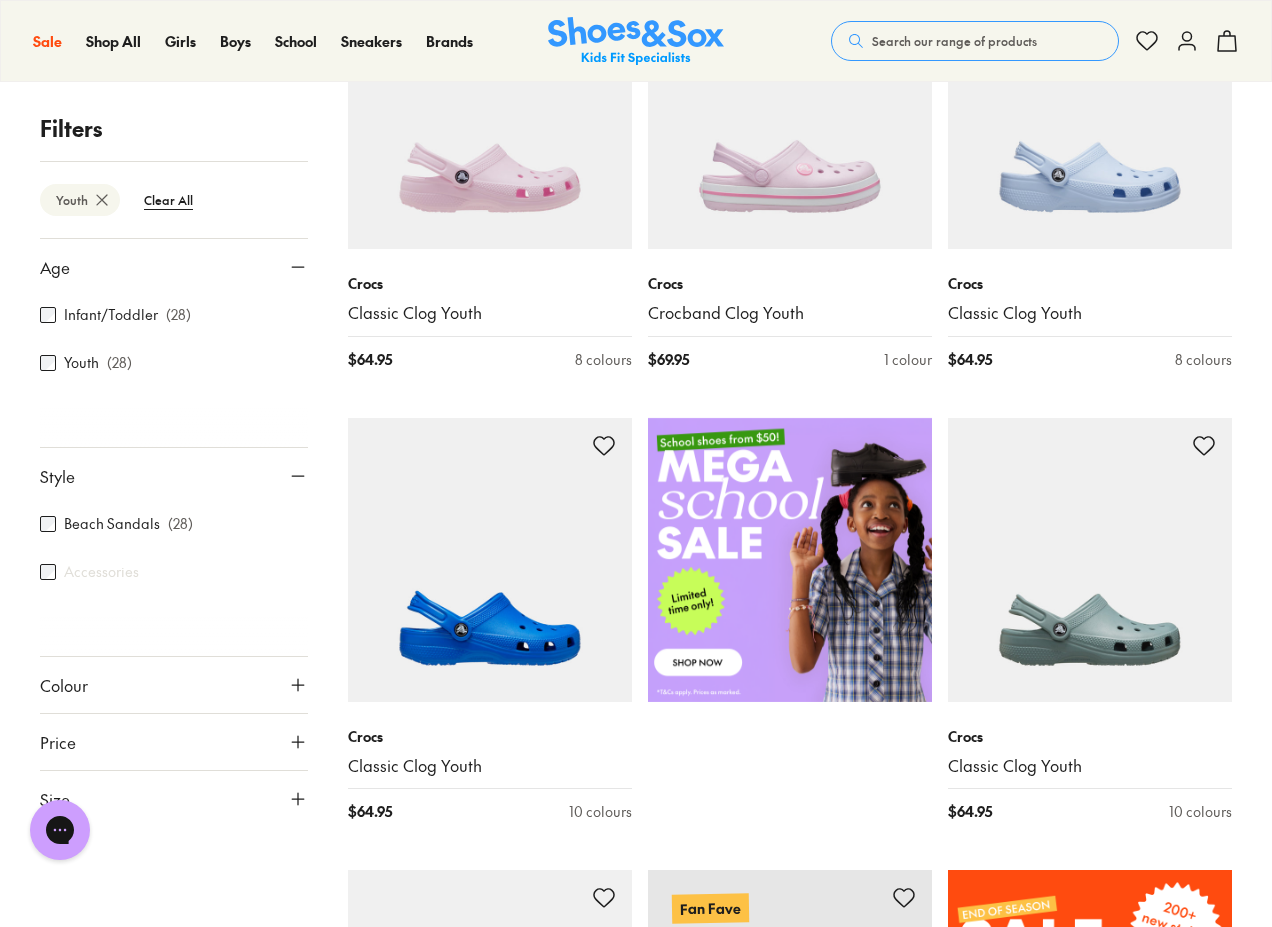 click 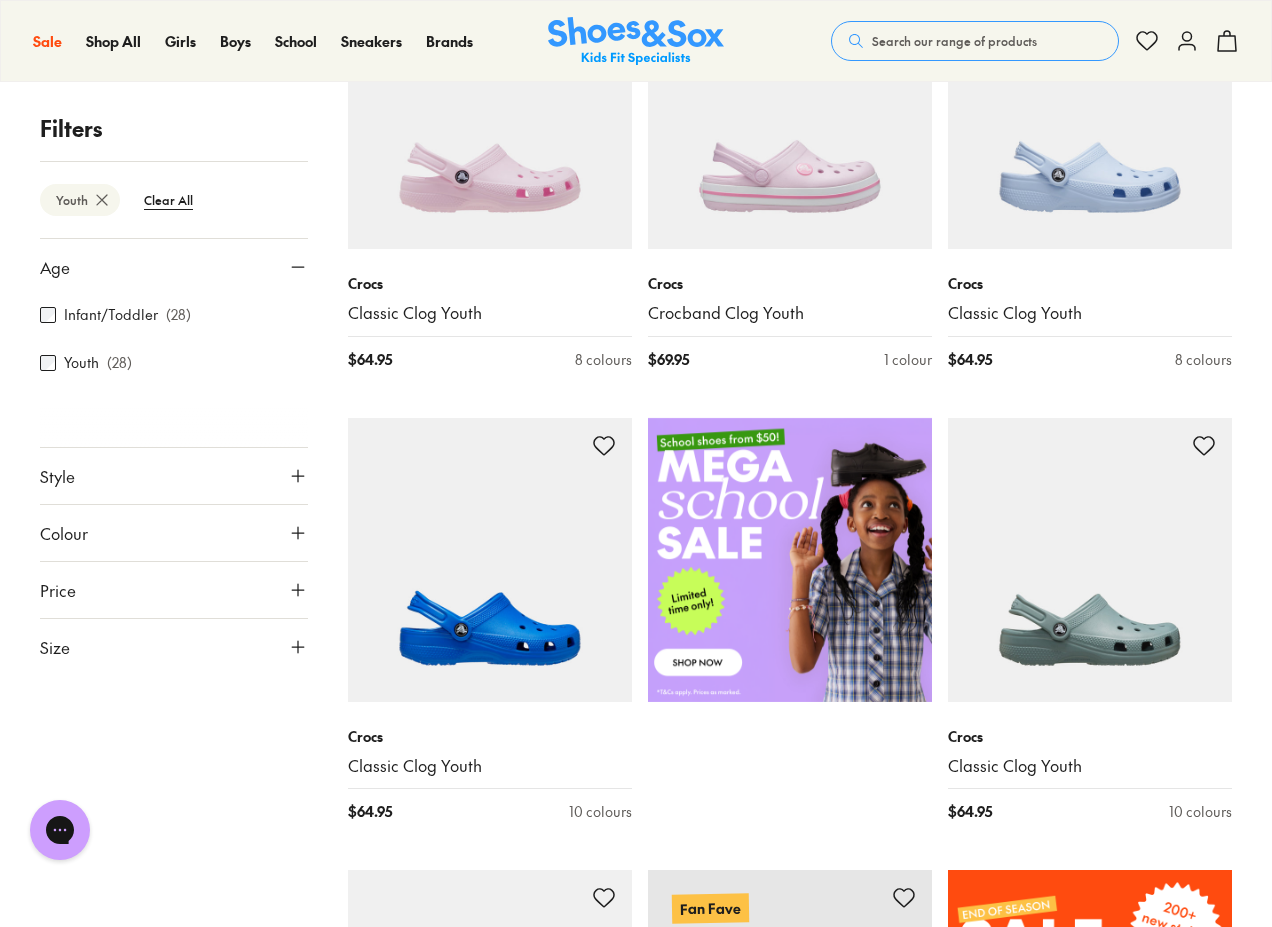 click 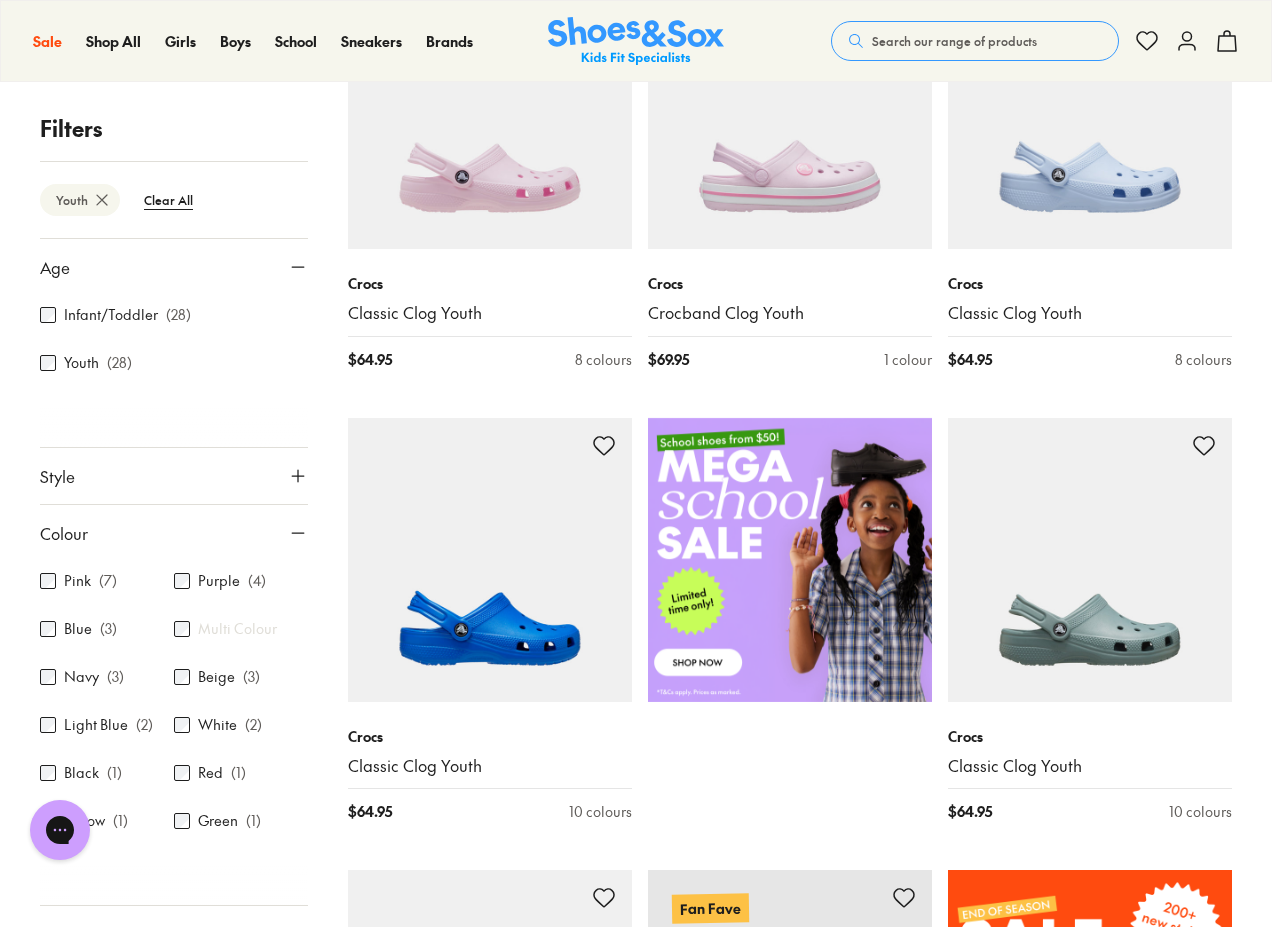click 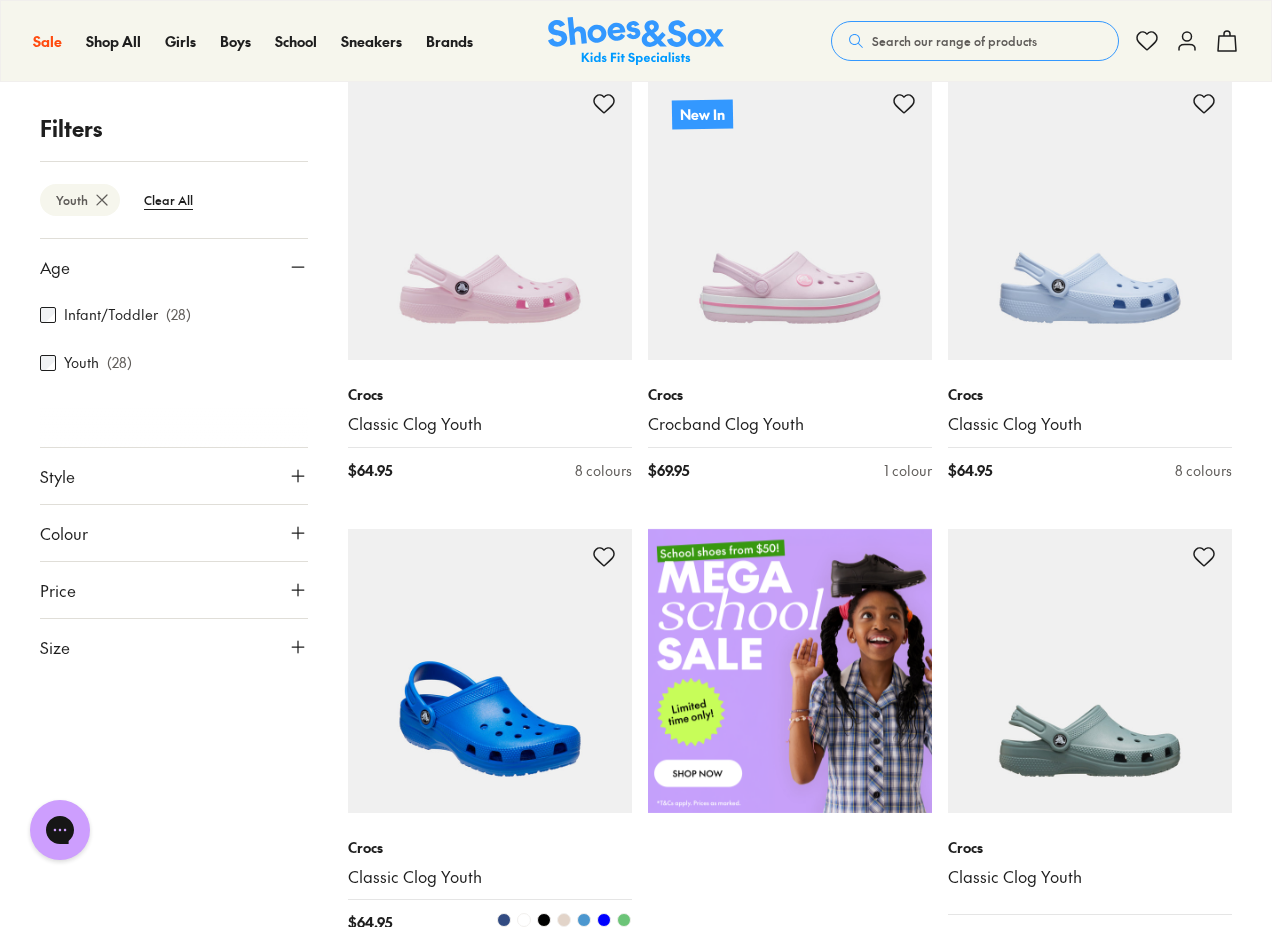 scroll, scrollTop: 600, scrollLeft: 0, axis: vertical 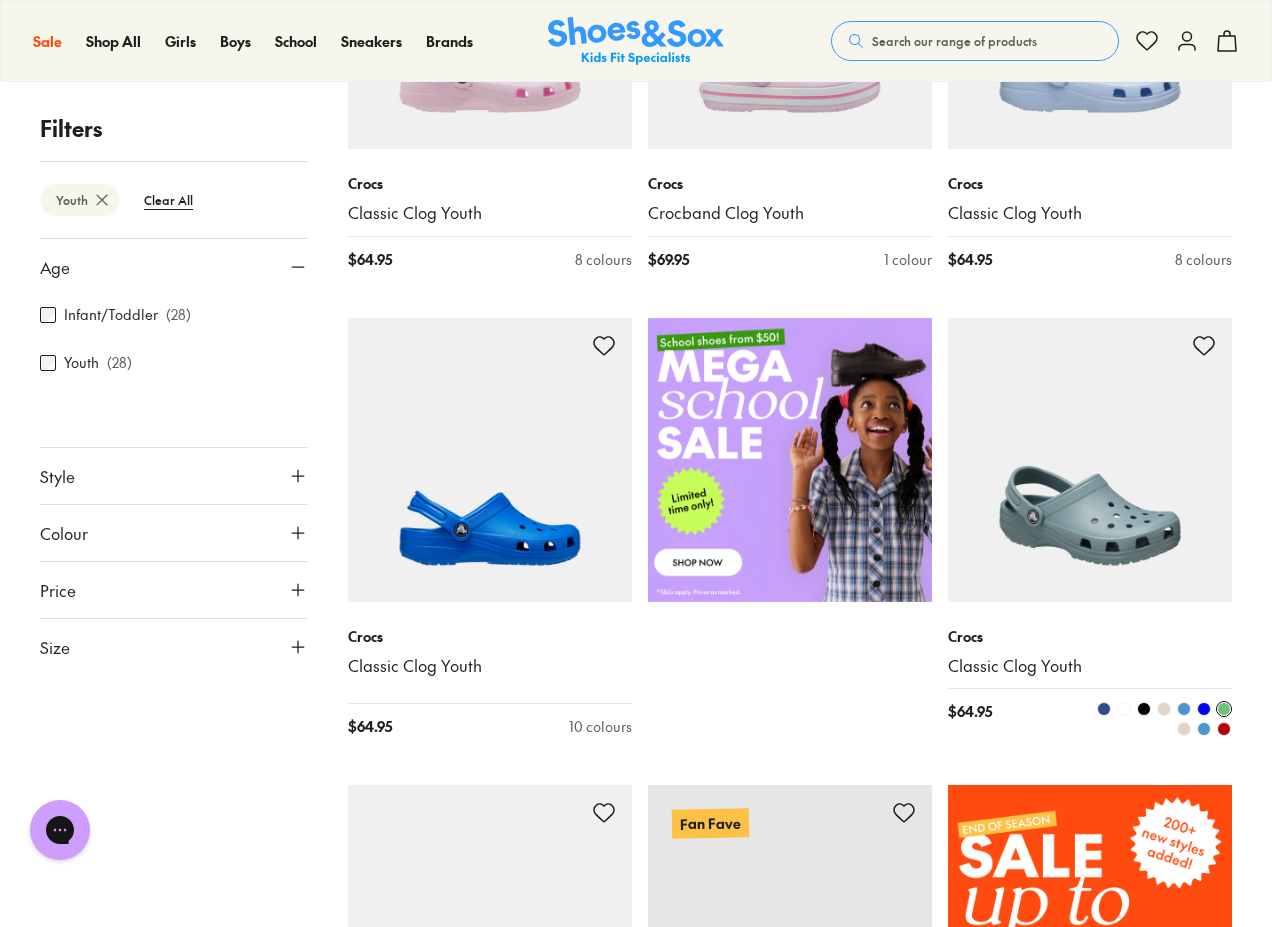 click at bounding box center [1090, 460] 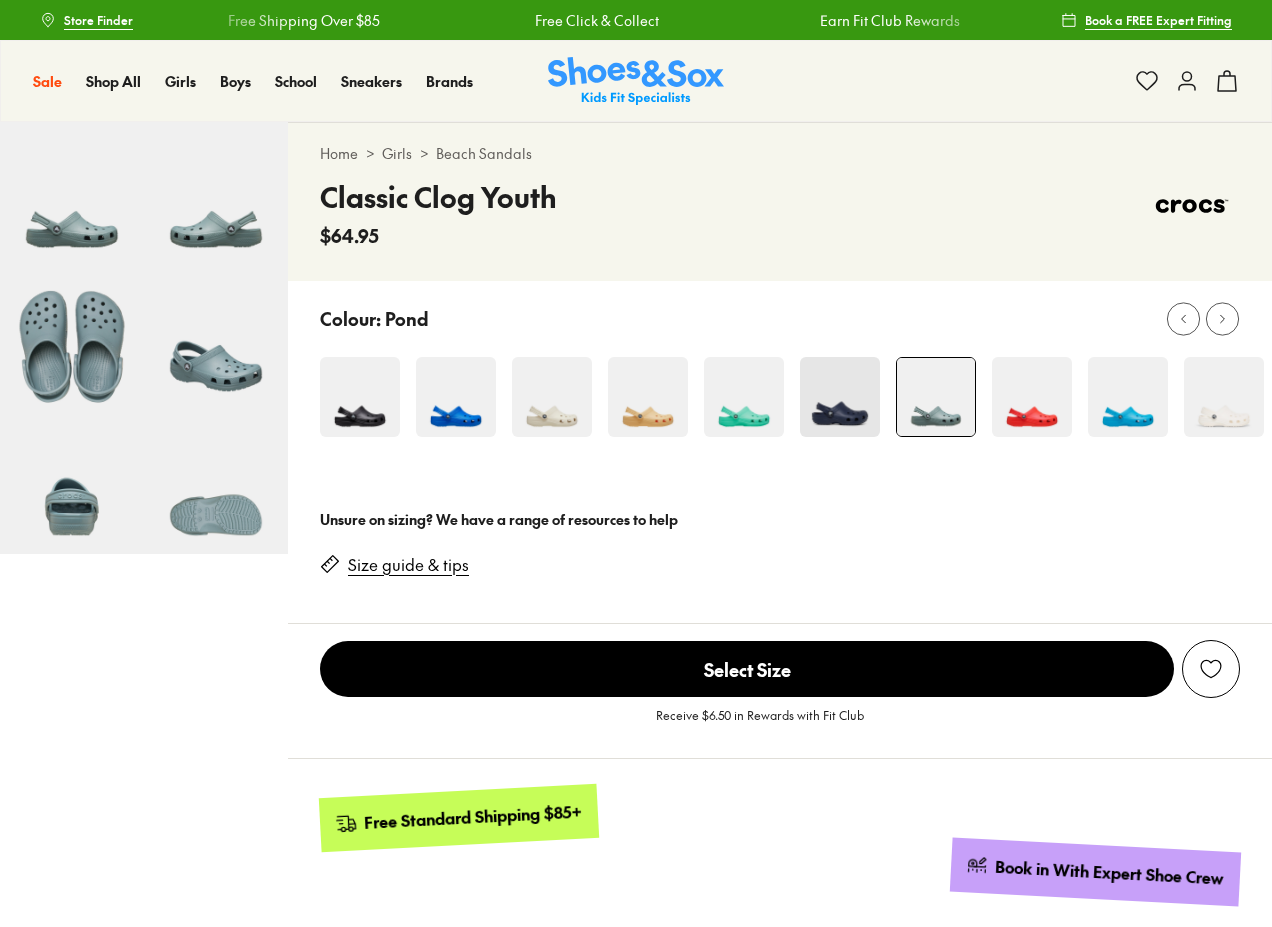 scroll, scrollTop: 0, scrollLeft: 0, axis: both 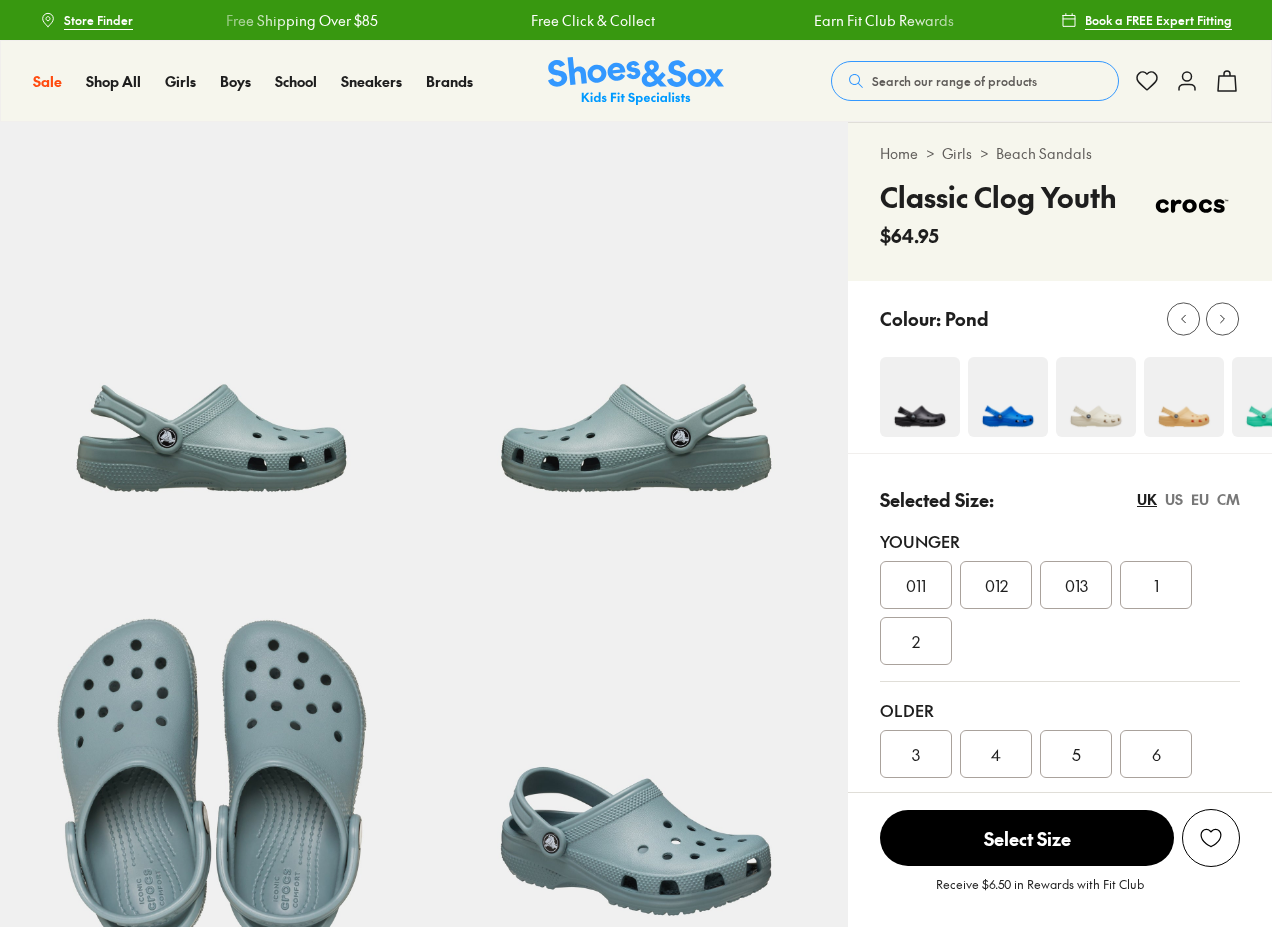 select on "*" 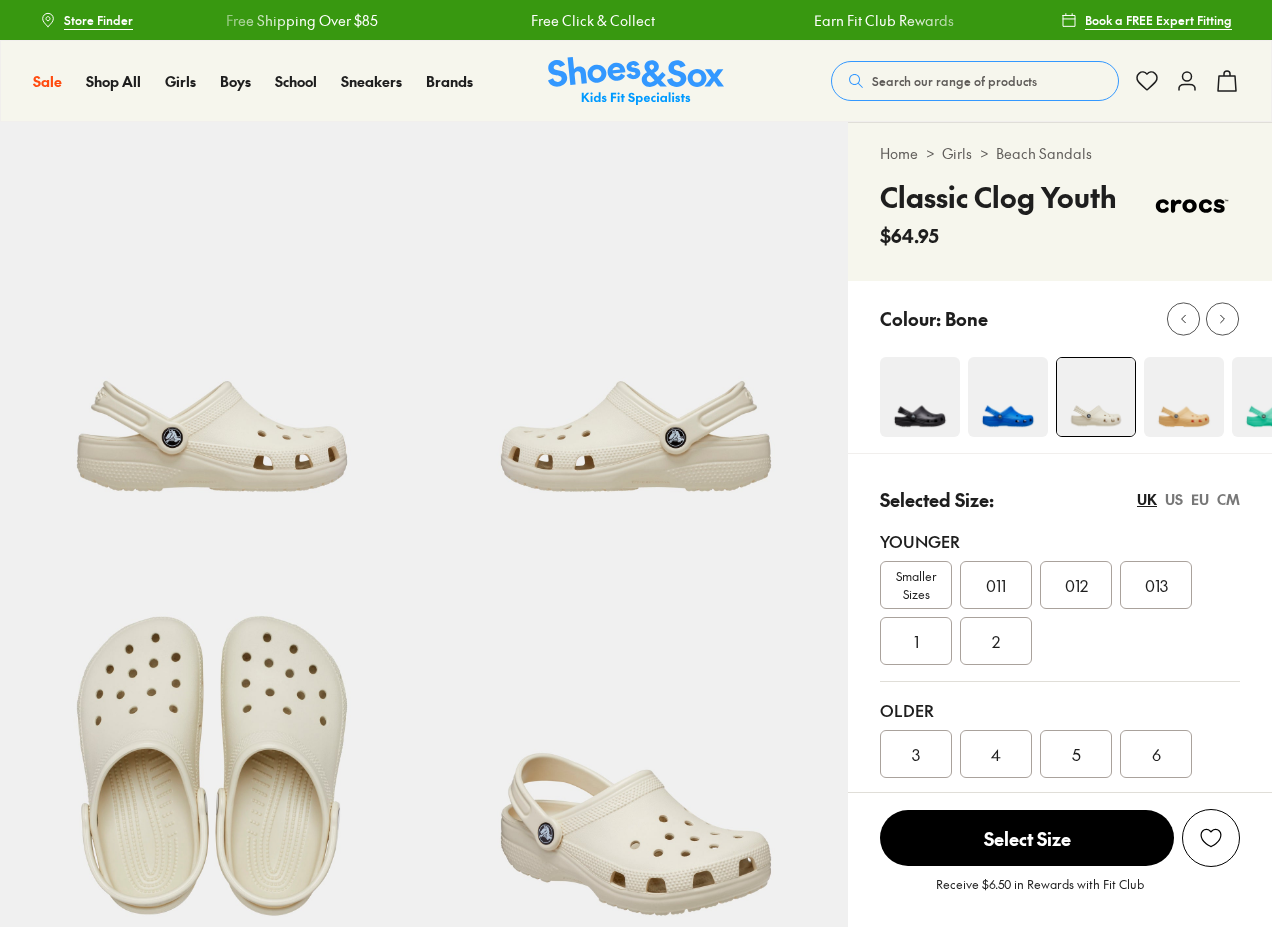 scroll, scrollTop: 0, scrollLeft: 0, axis: both 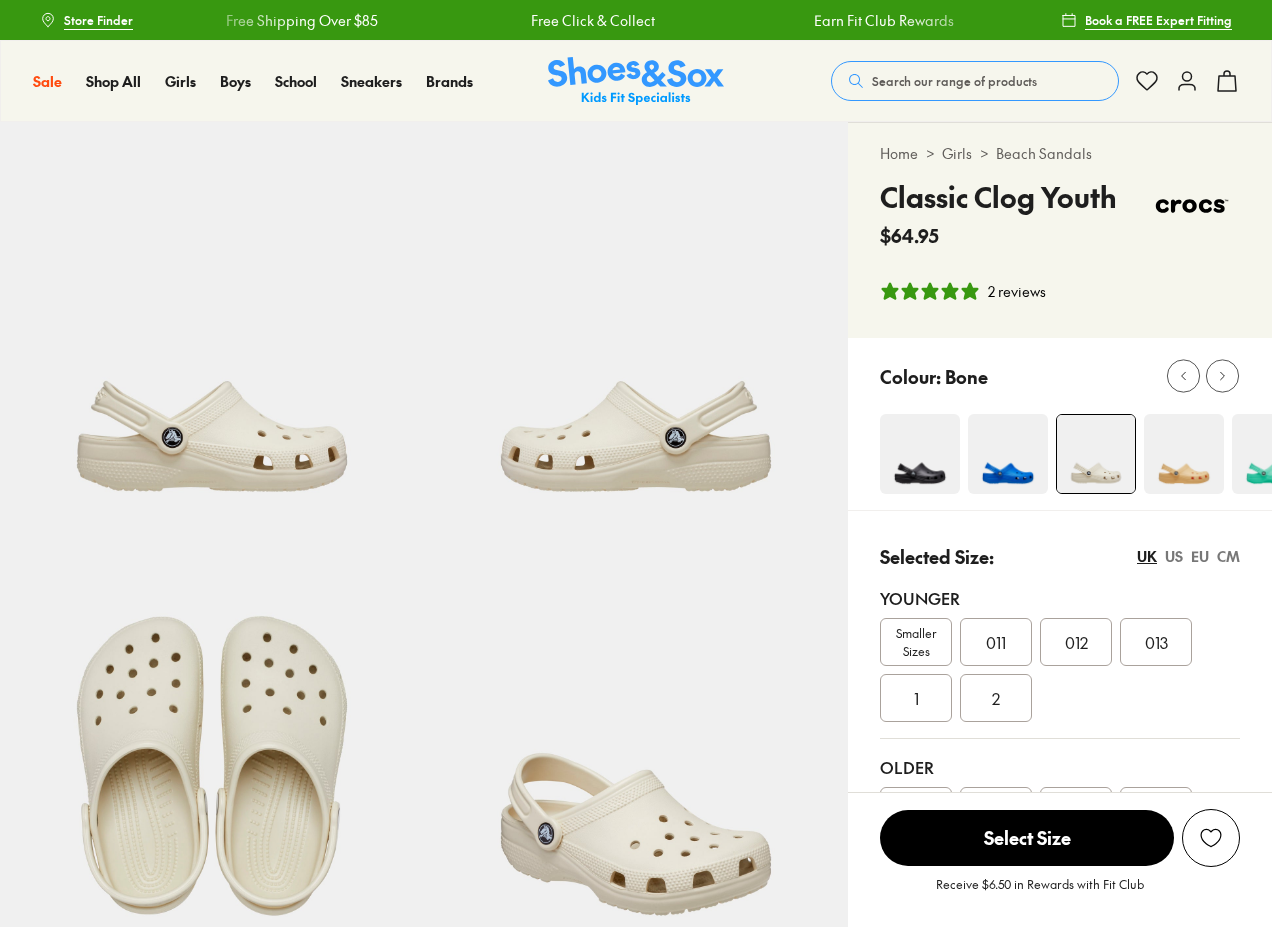 select on "*" 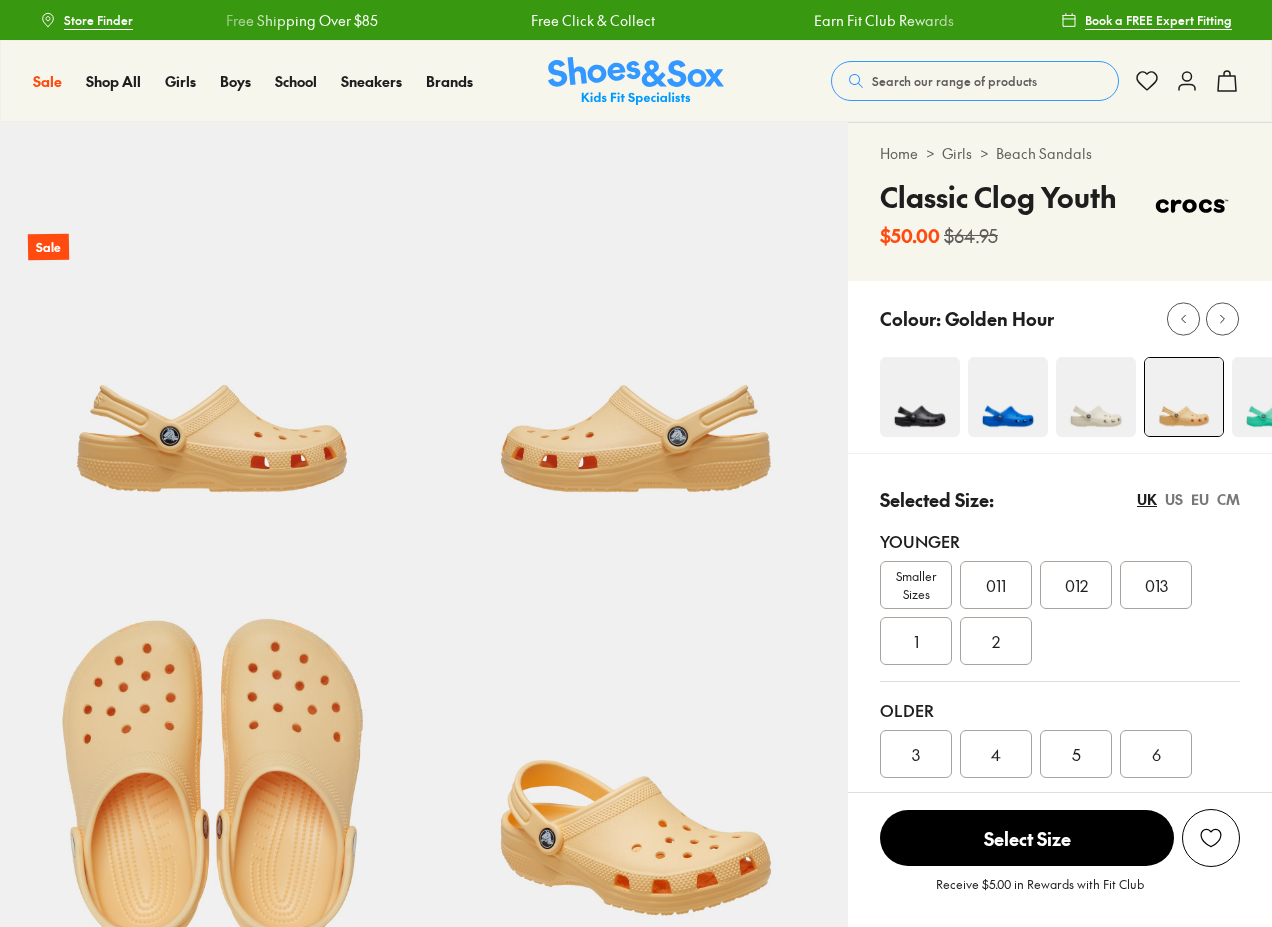 scroll, scrollTop: 0, scrollLeft: 0, axis: both 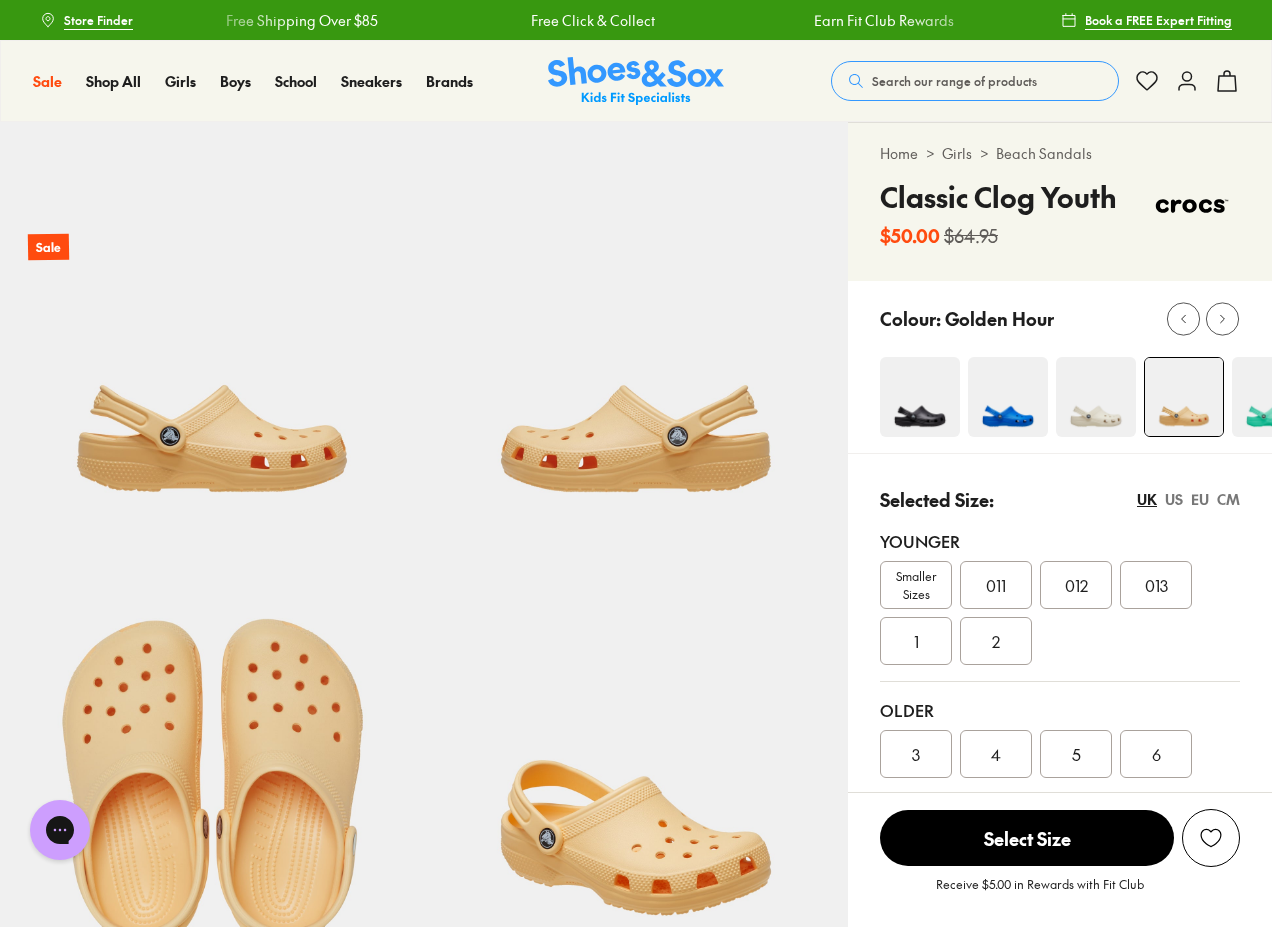 click on "US" at bounding box center [1174, 499] 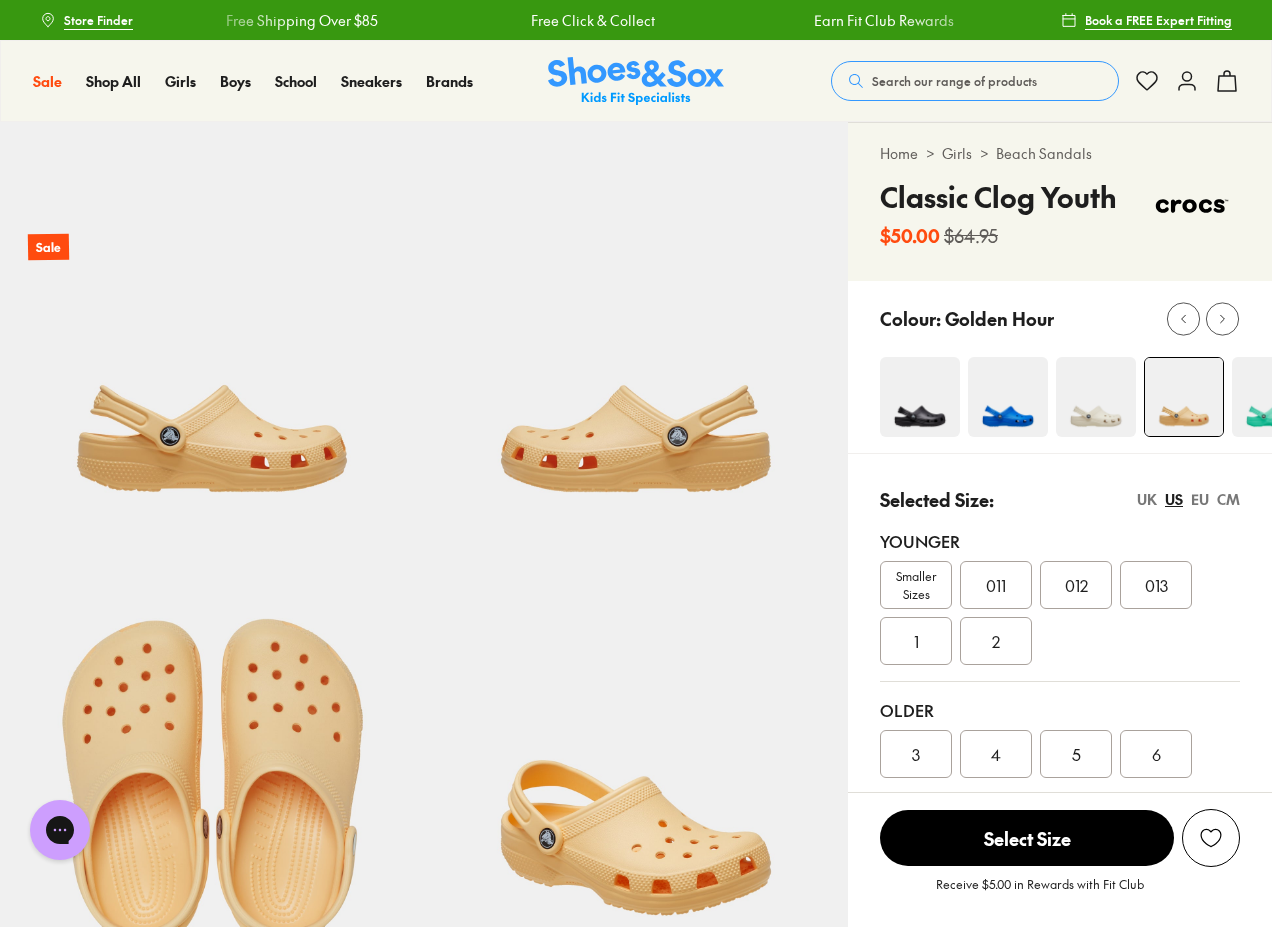 scroll, scrollTop: 100, scrollLeft: 0, axis: vertical 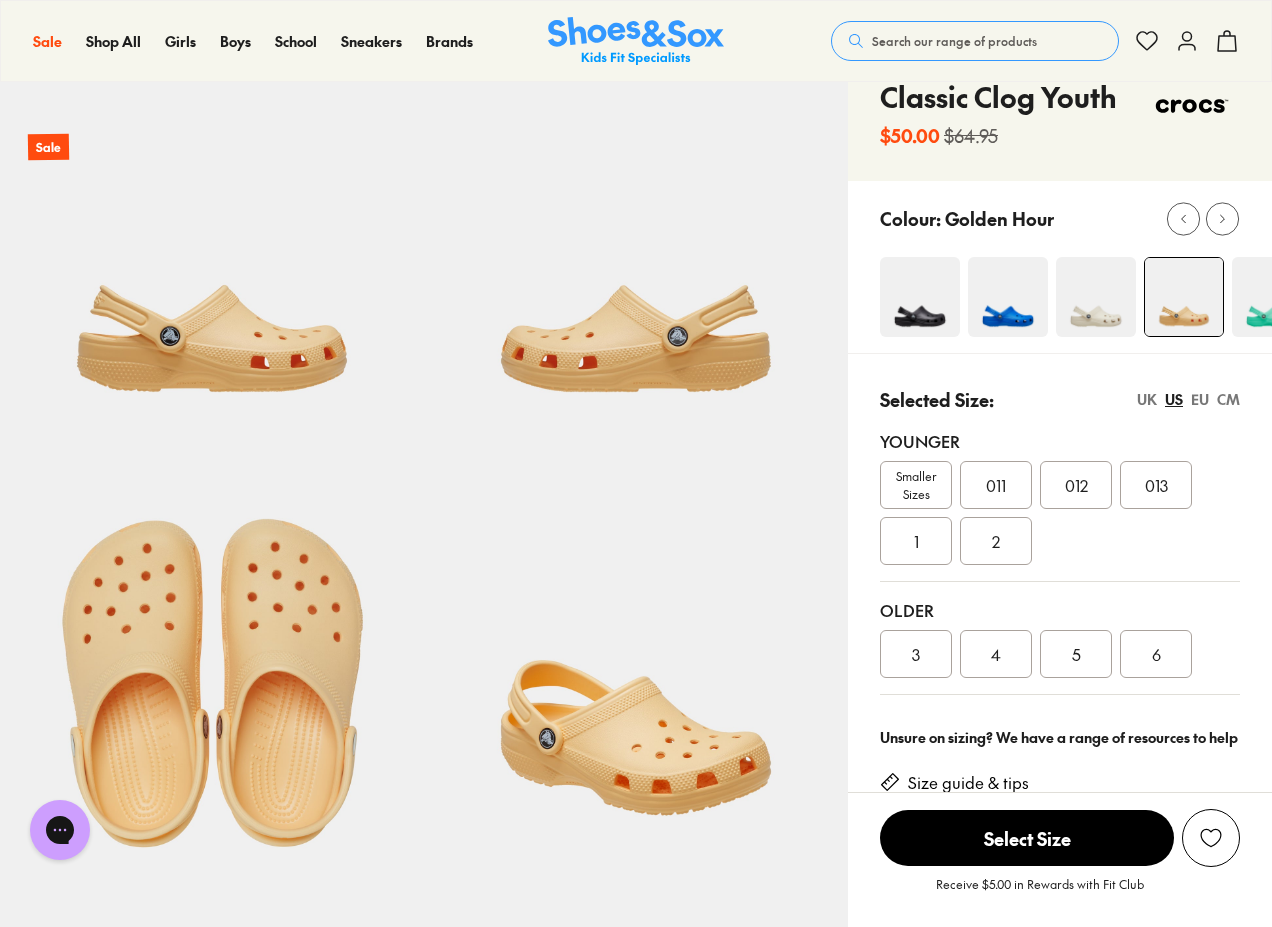 click on "2" at bounding box center (996, 541) 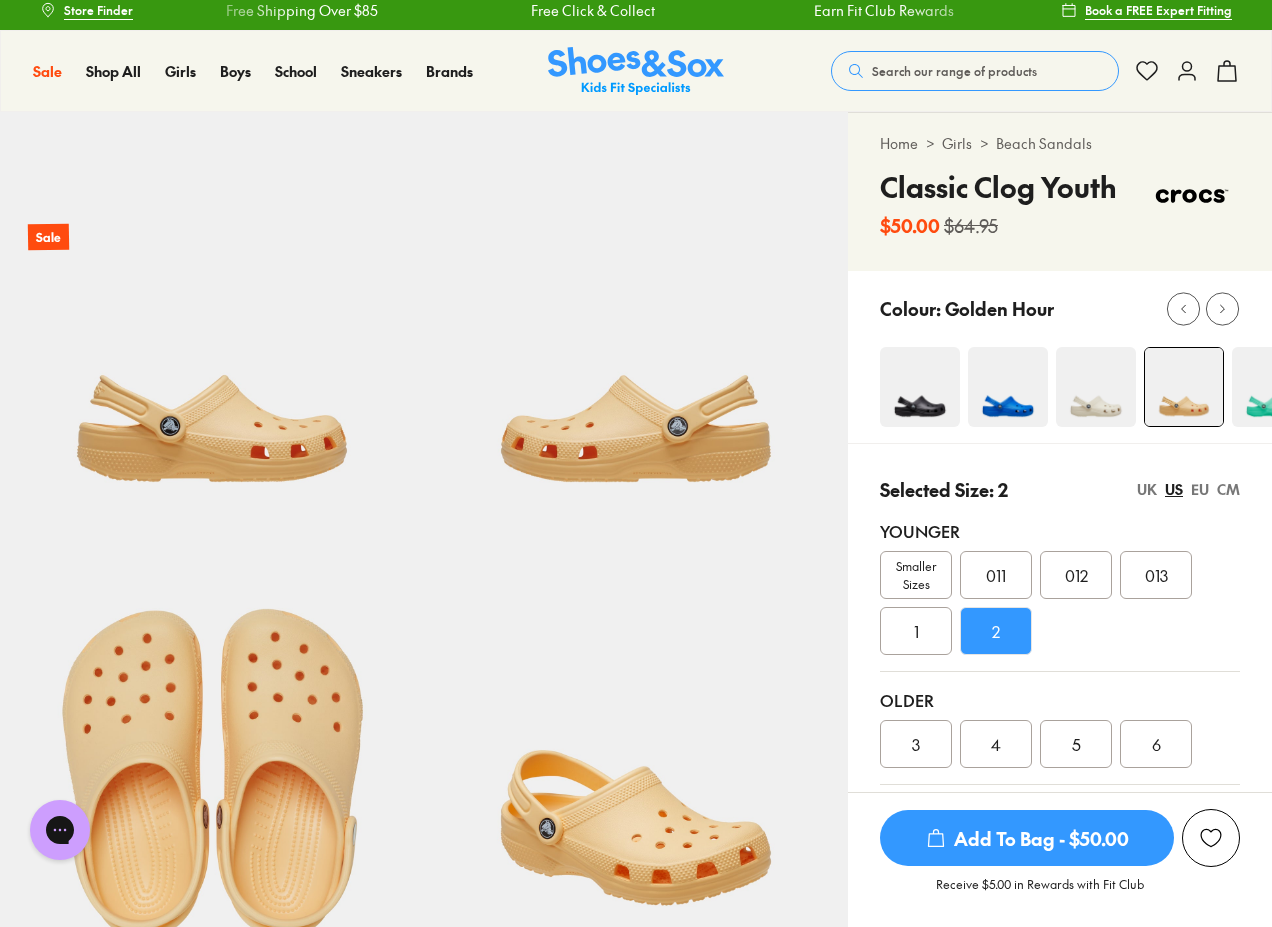 scroll, scrollTop: 0, scrollLeft: 0, axis: both 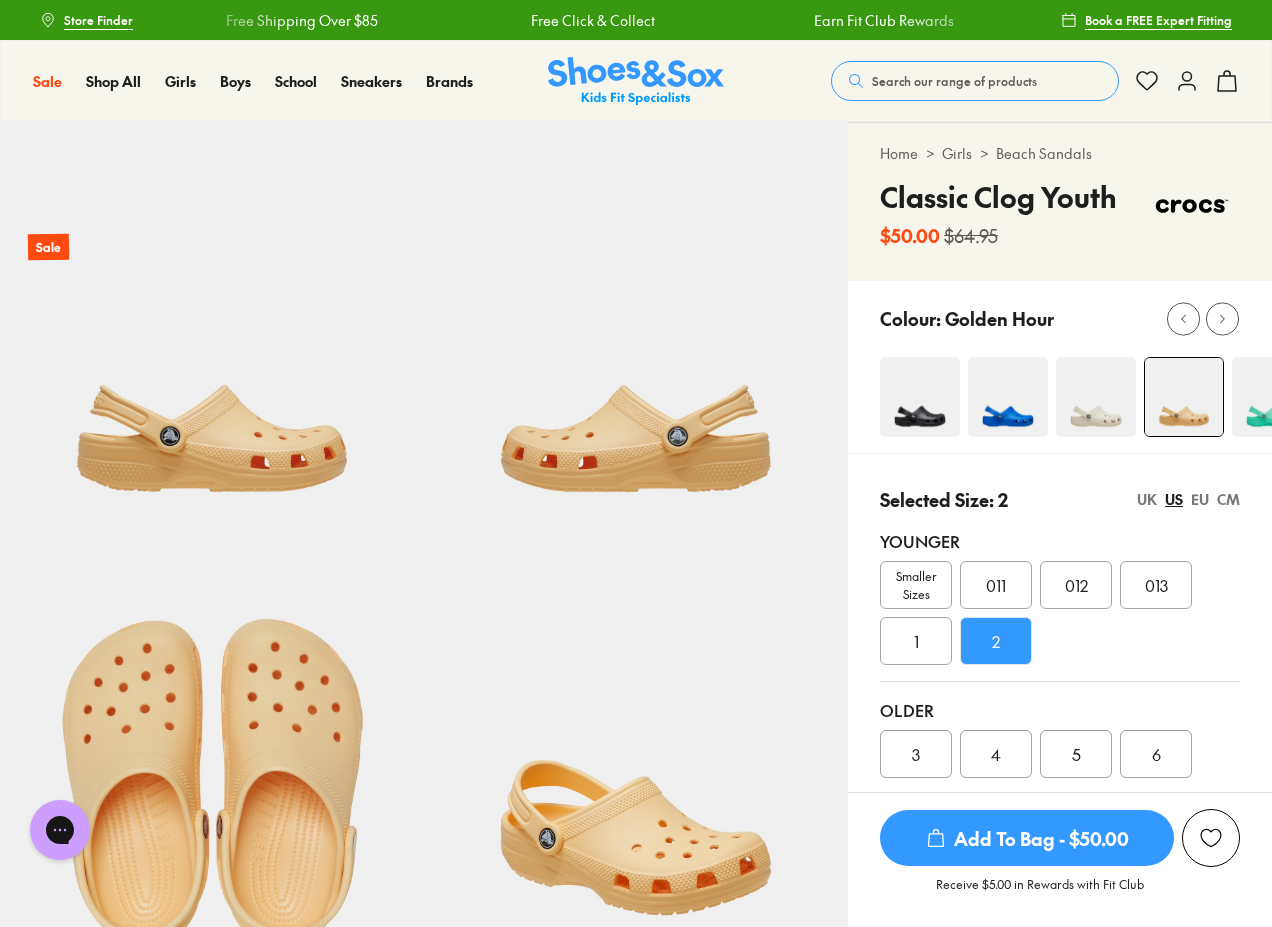 click on "Store Finder" at bounding box center [98, 20] 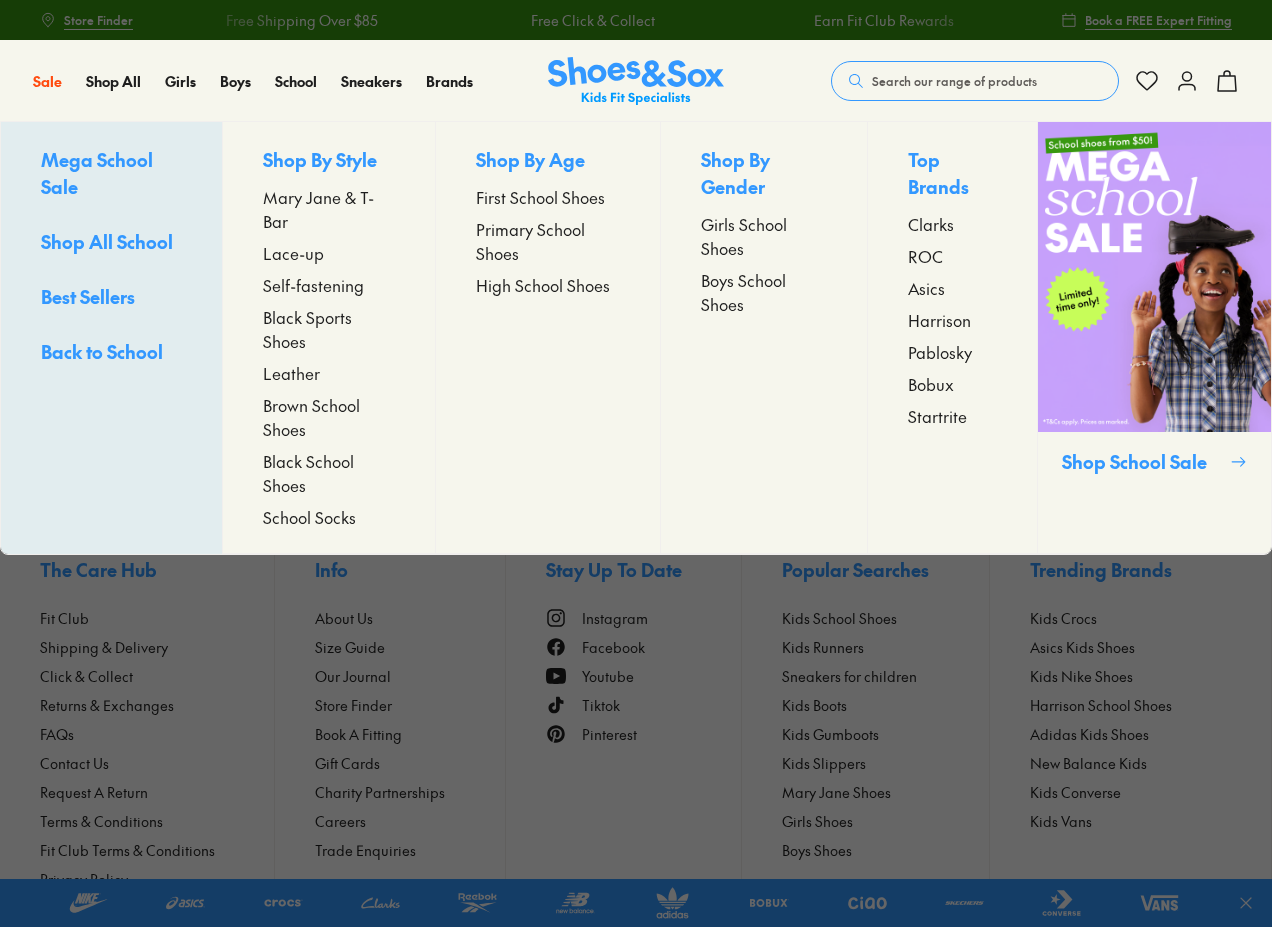 scroll, scrollTop: 0, scrollLeft: 0, axis: both 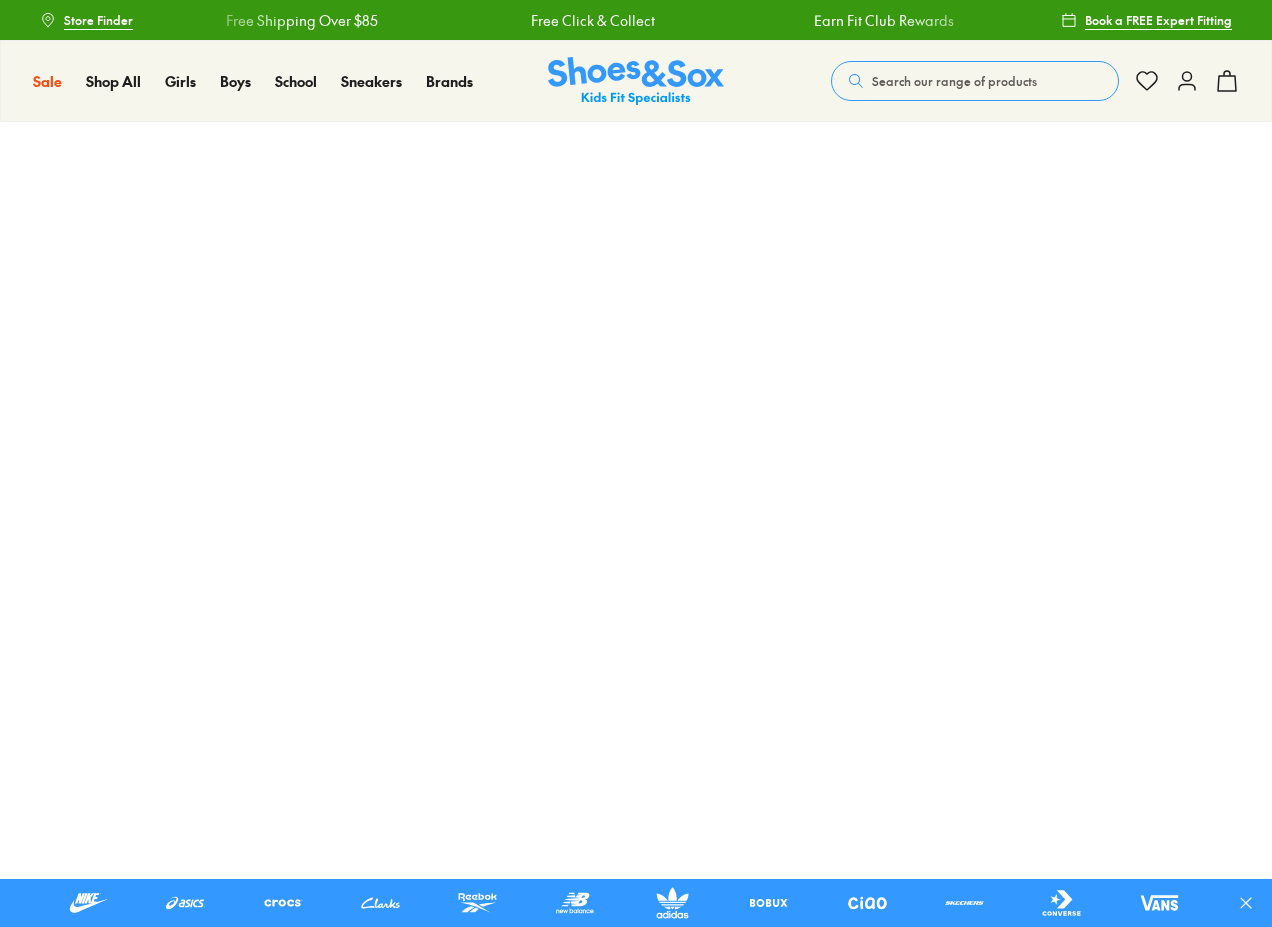 click on "Store Finder" at bounding box center (98, 20) 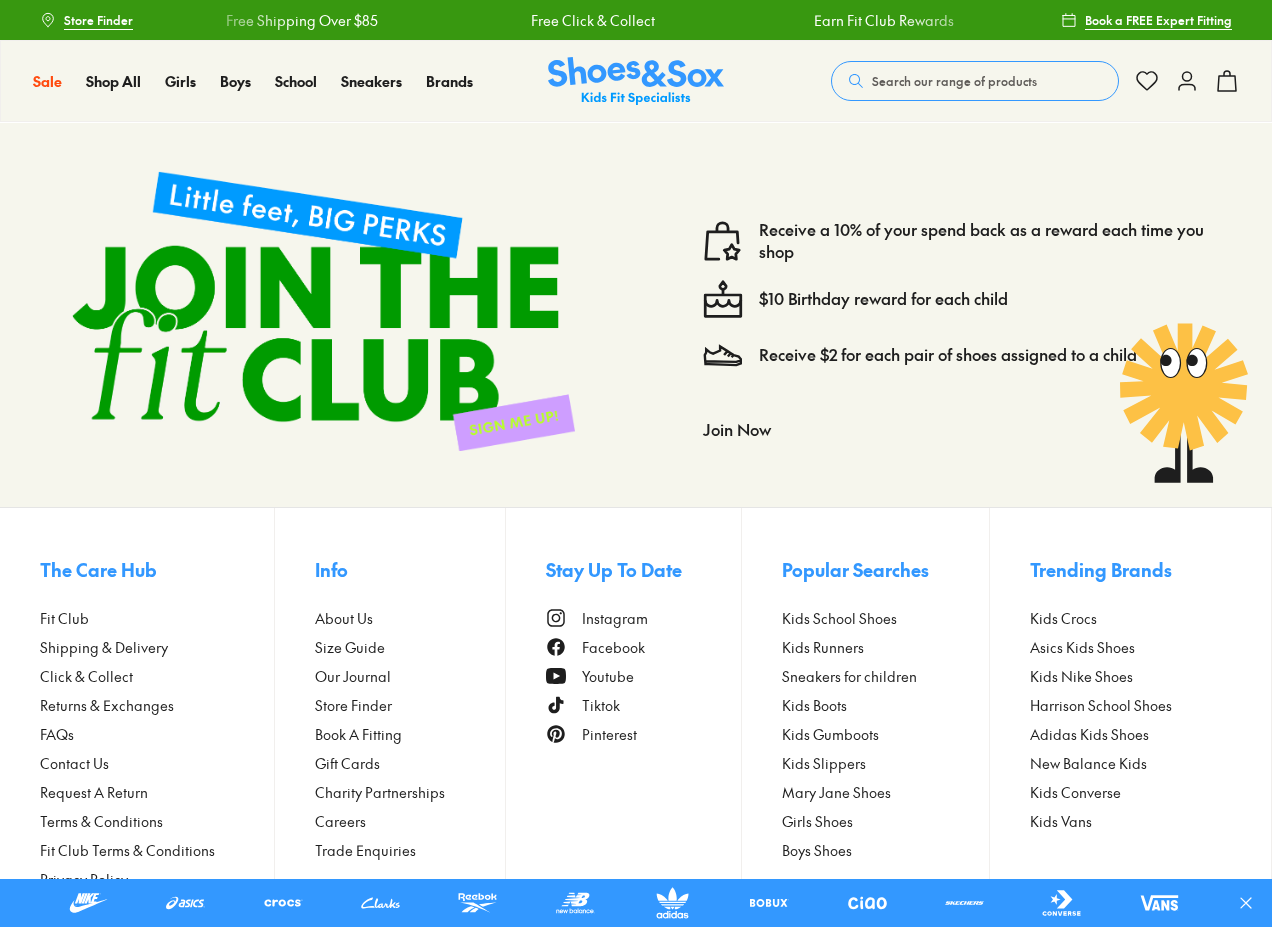 scroll, scrollTop: 0, scrollLeft: 0, axis: both 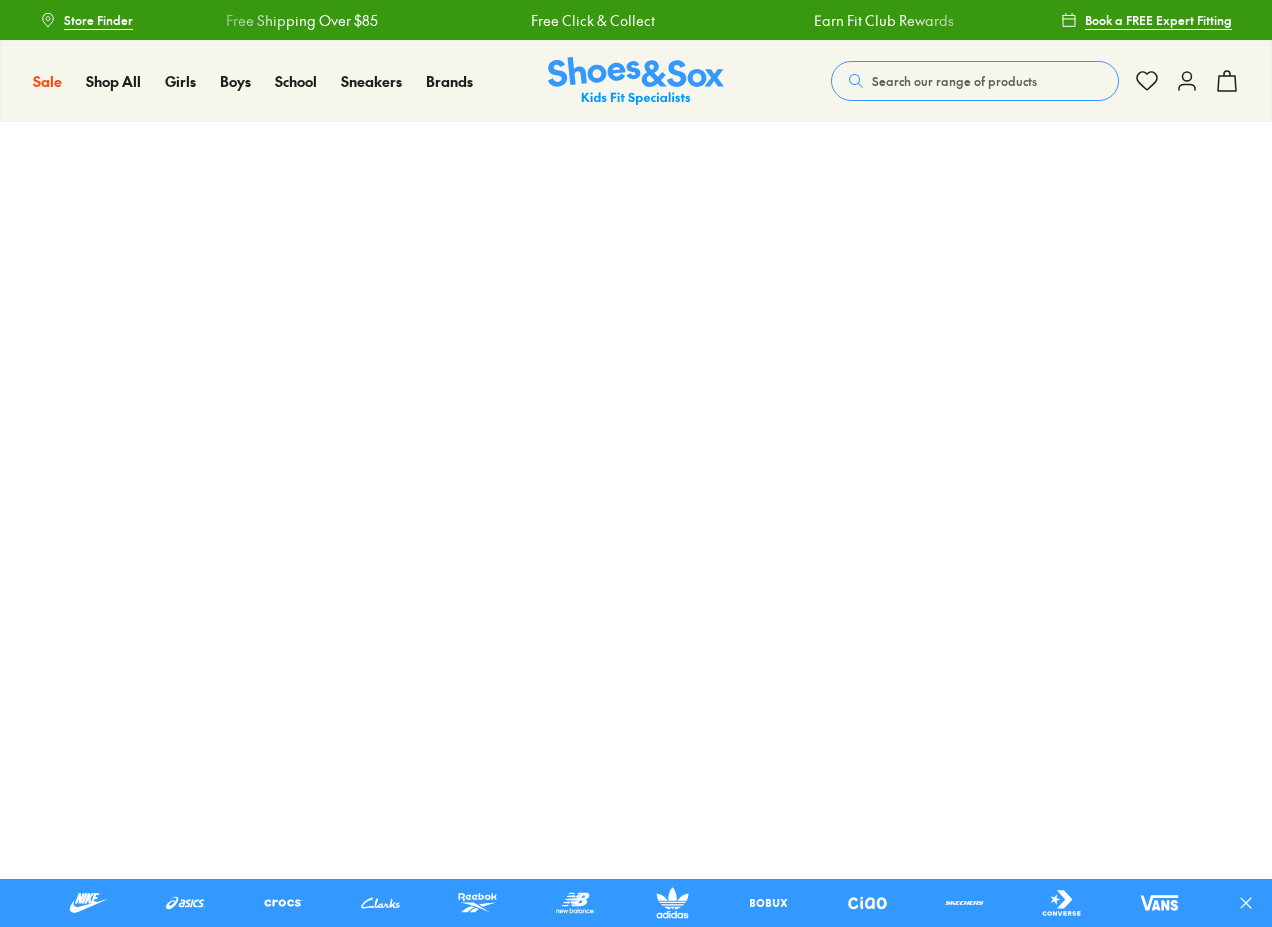 click on "Store Finder" at bounding box center [98, 20] 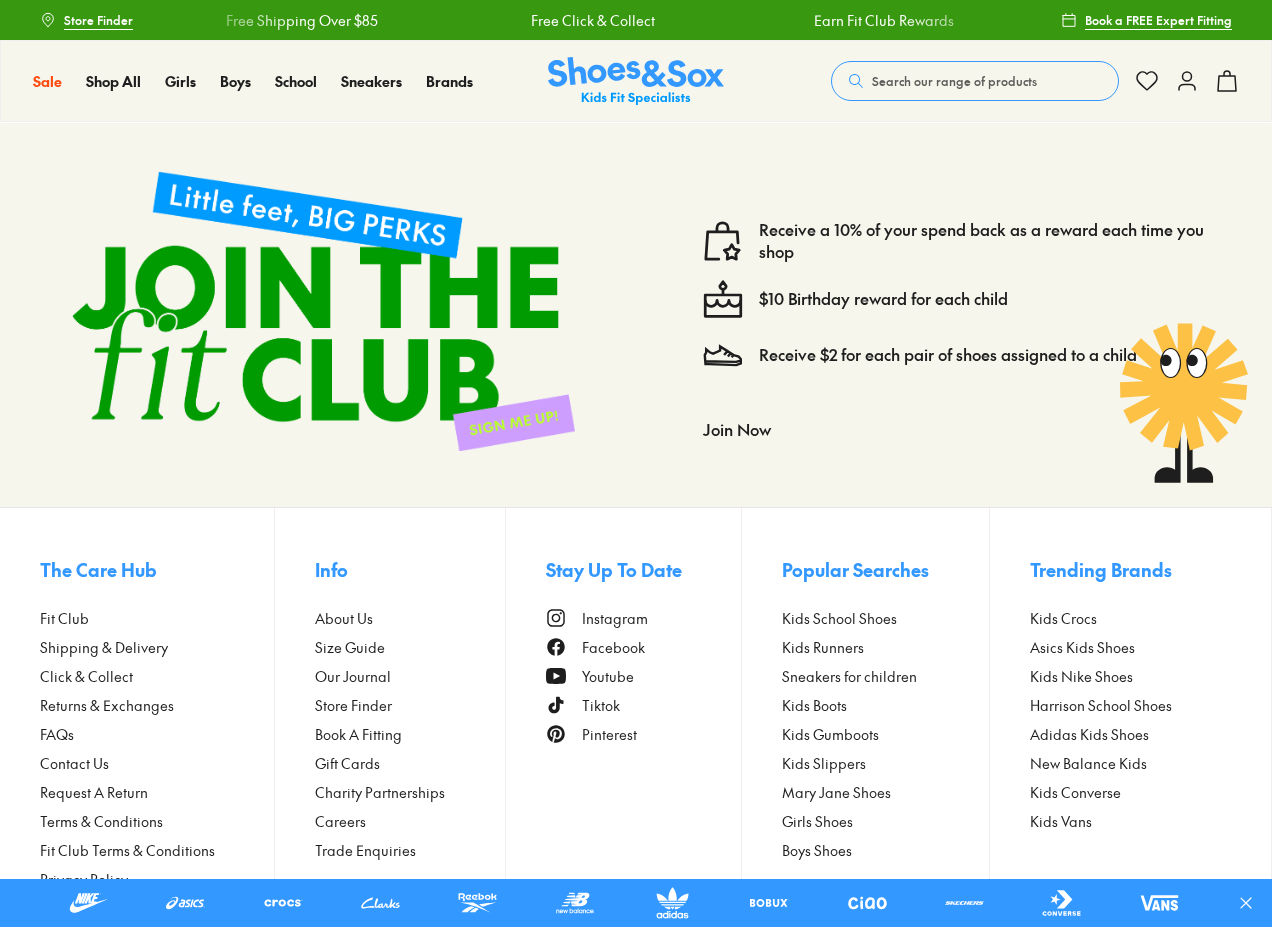 scroll, scrollTop: 0, scrollLeft: 0, axis: both 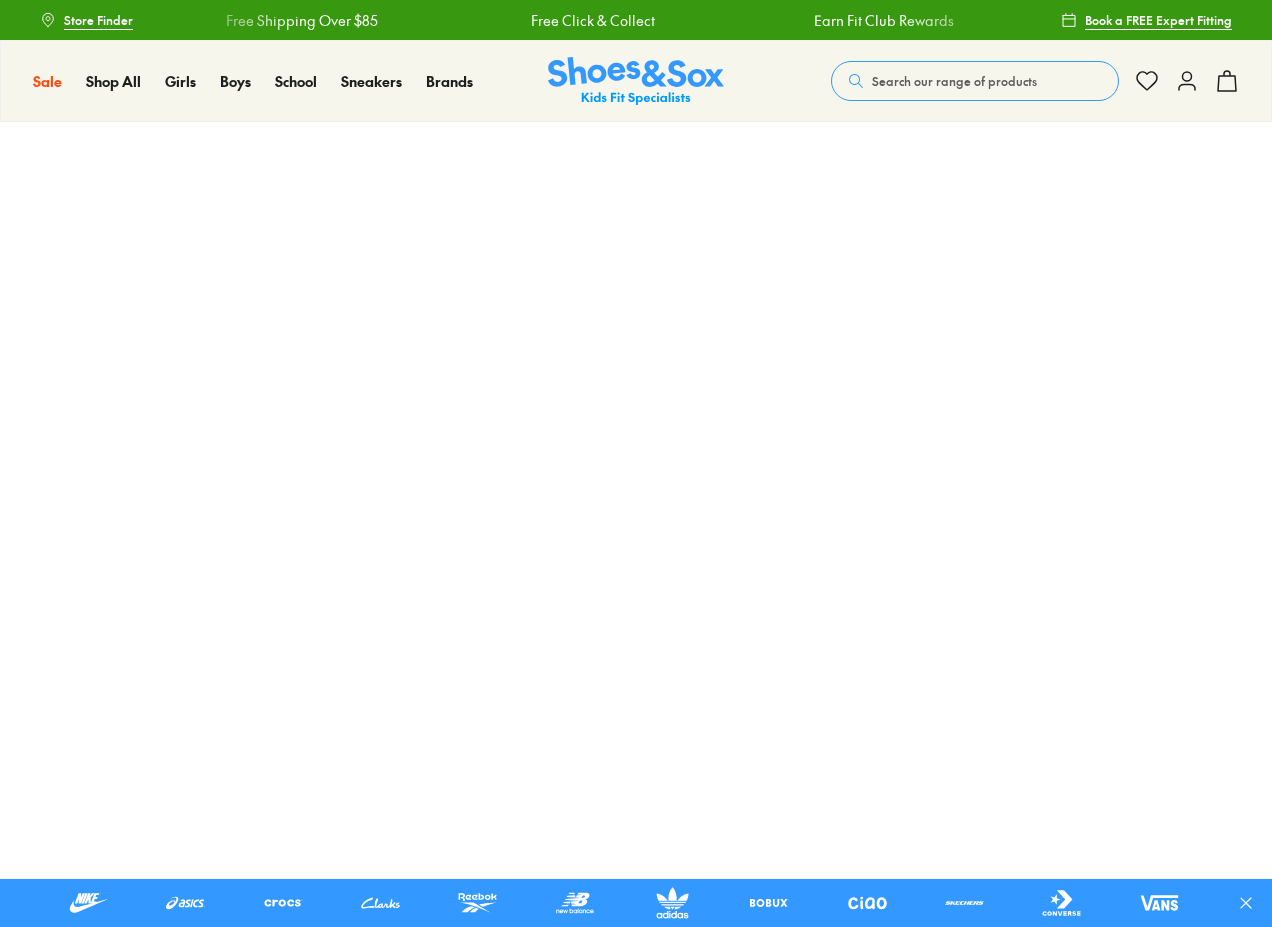 click on "Store Finder" at bounding box center (98, 20) 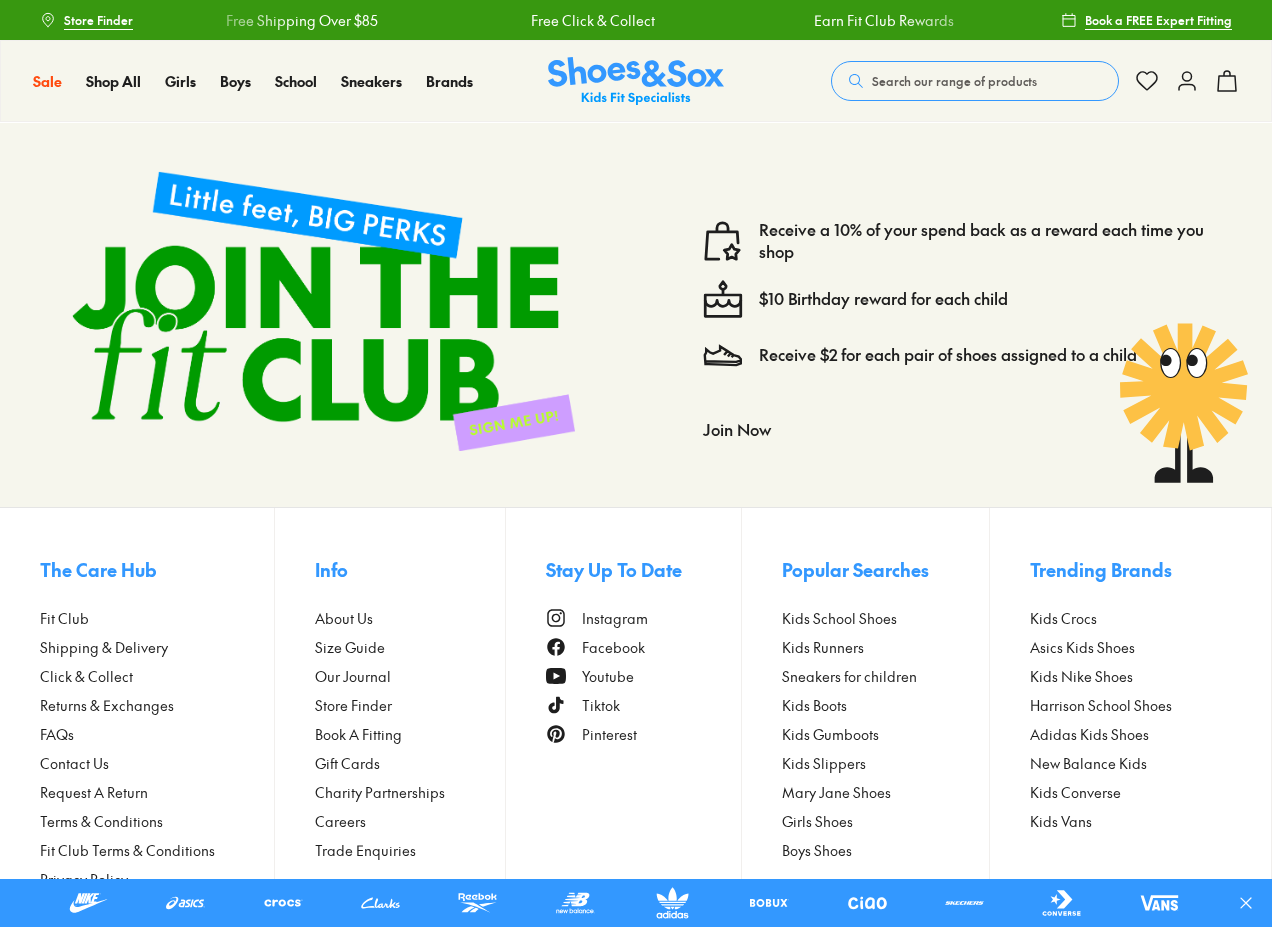 scroll, scrollTop: 0, scrollLeft: 0, axis: both 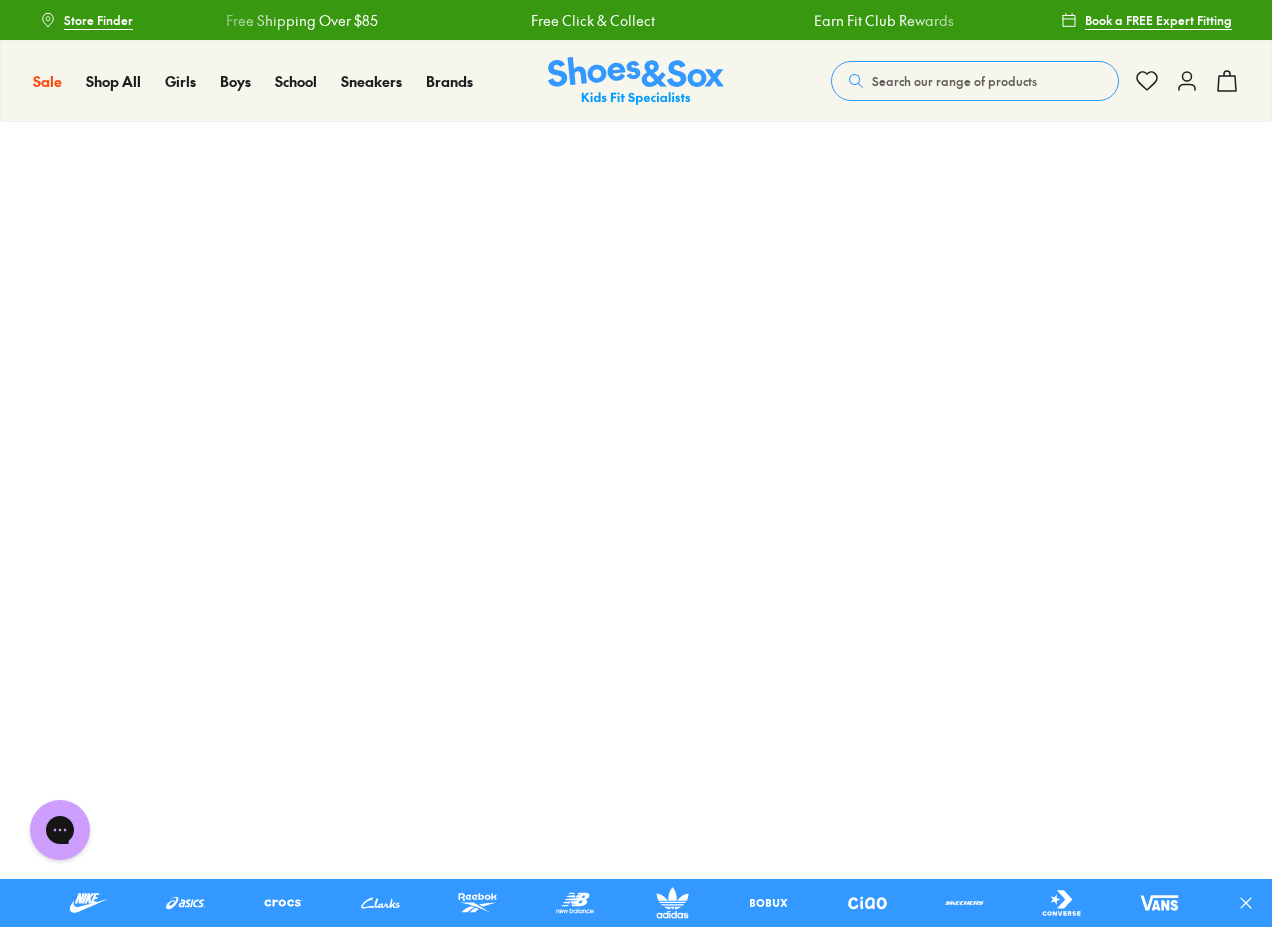 click on "Store Finder" at bounding box center [98, 20] 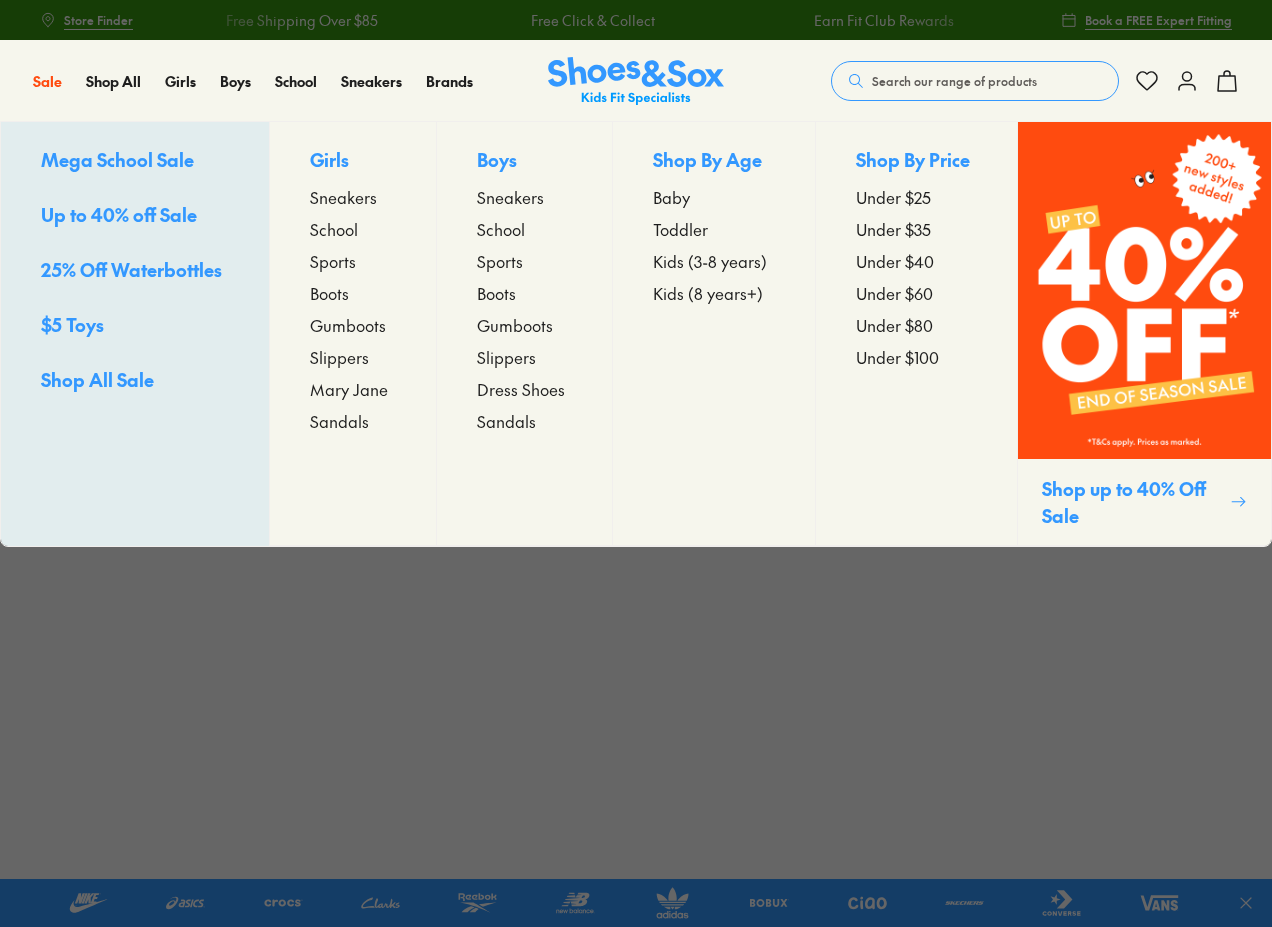 scroll, scrollTop: 0, scrollLeft: 0, axis: both 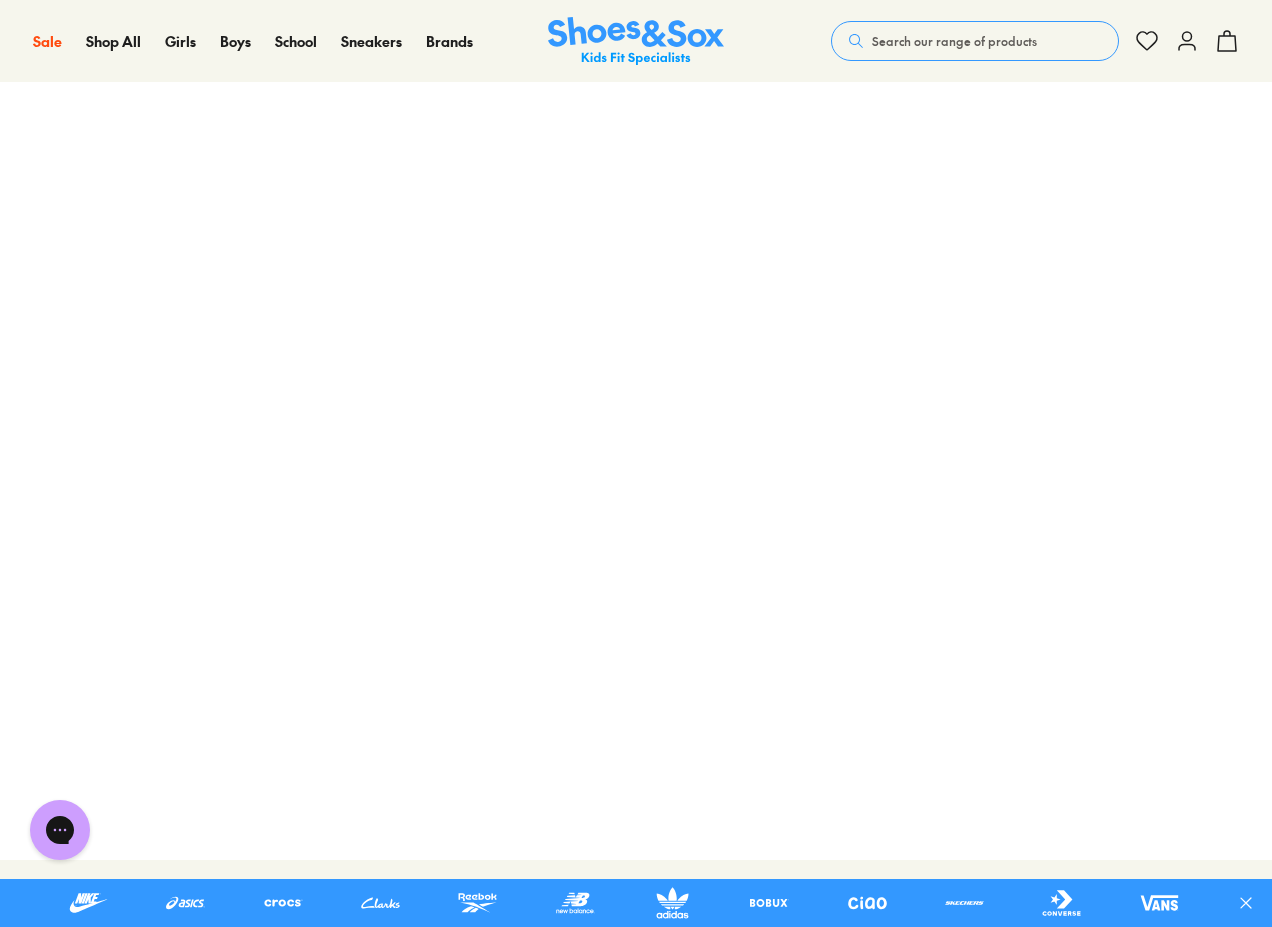 click on "Search our range of products" at bounding box center [954, 41] 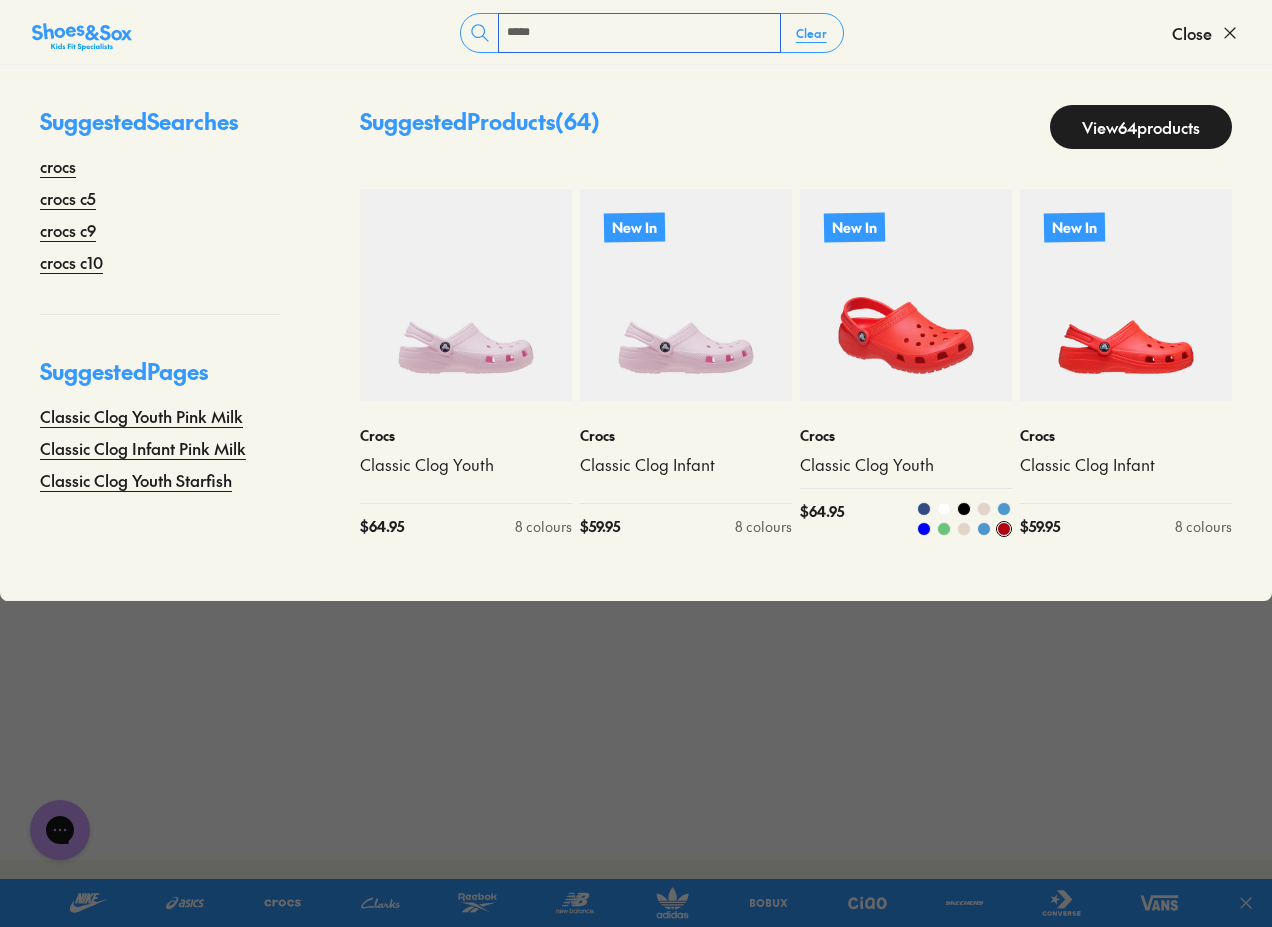 type on "*****" 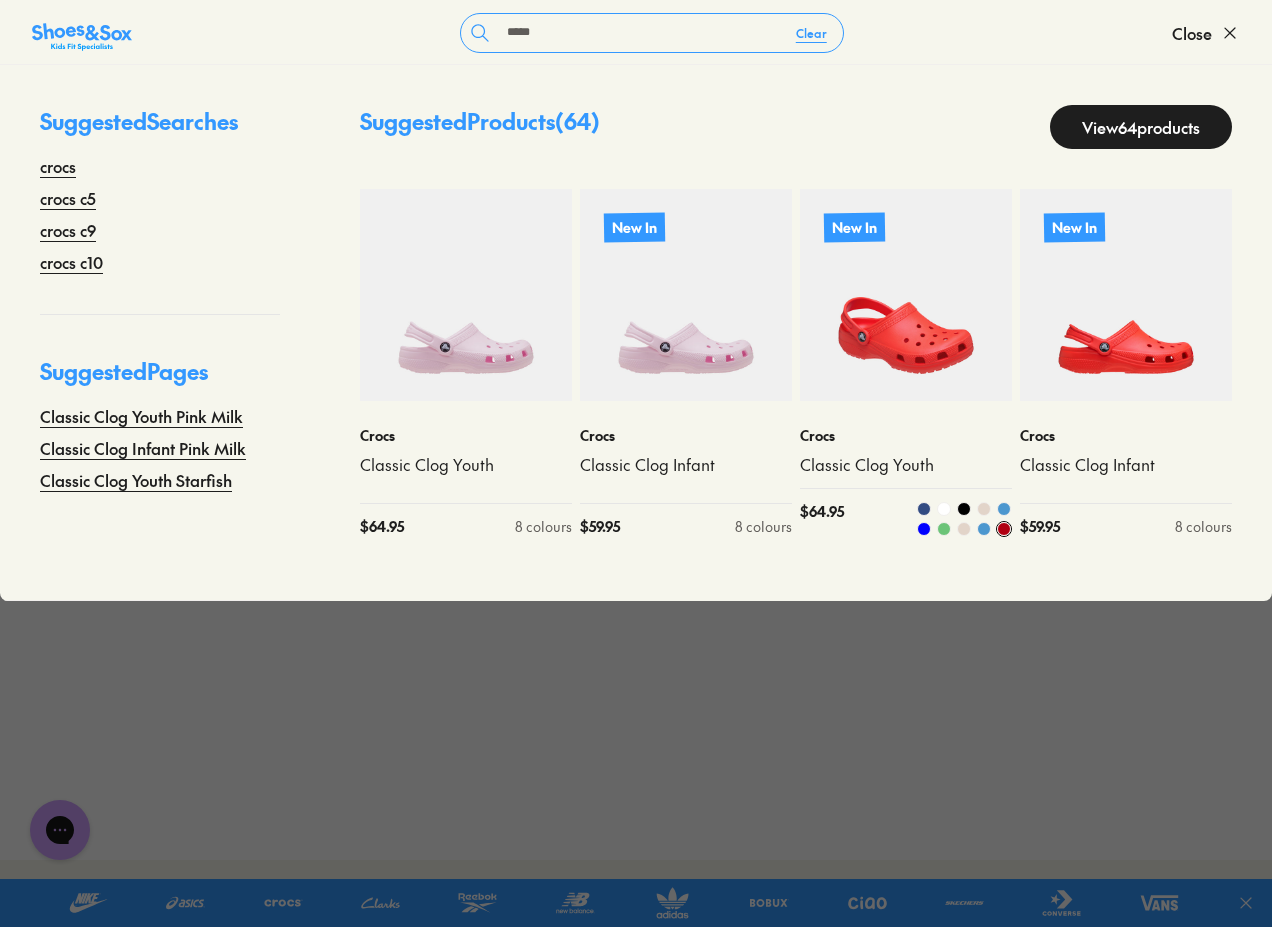 click at bounding box center (906, 295) 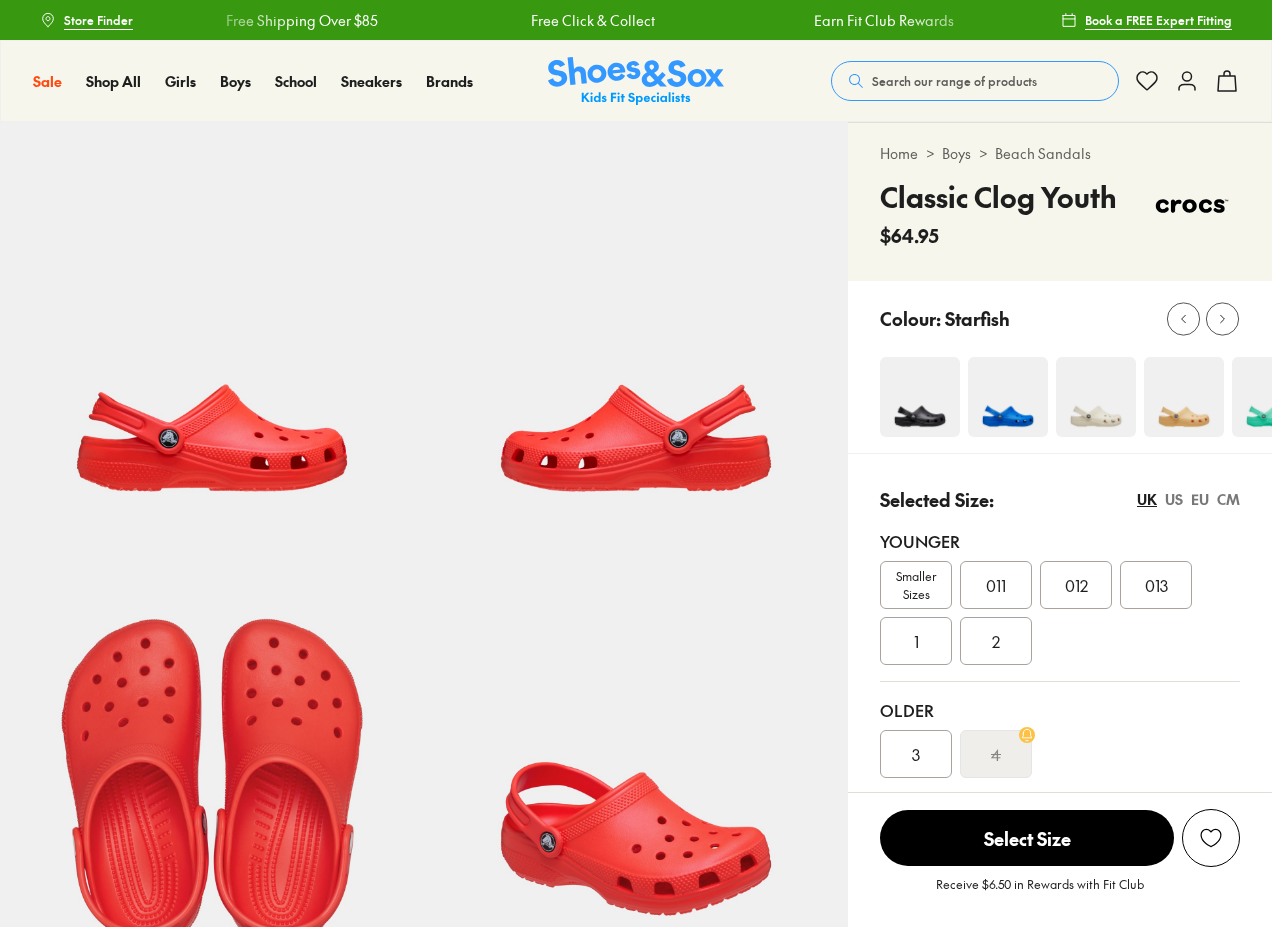 scroll, scrollTop: 0, scrollLeft: 0, axis: both 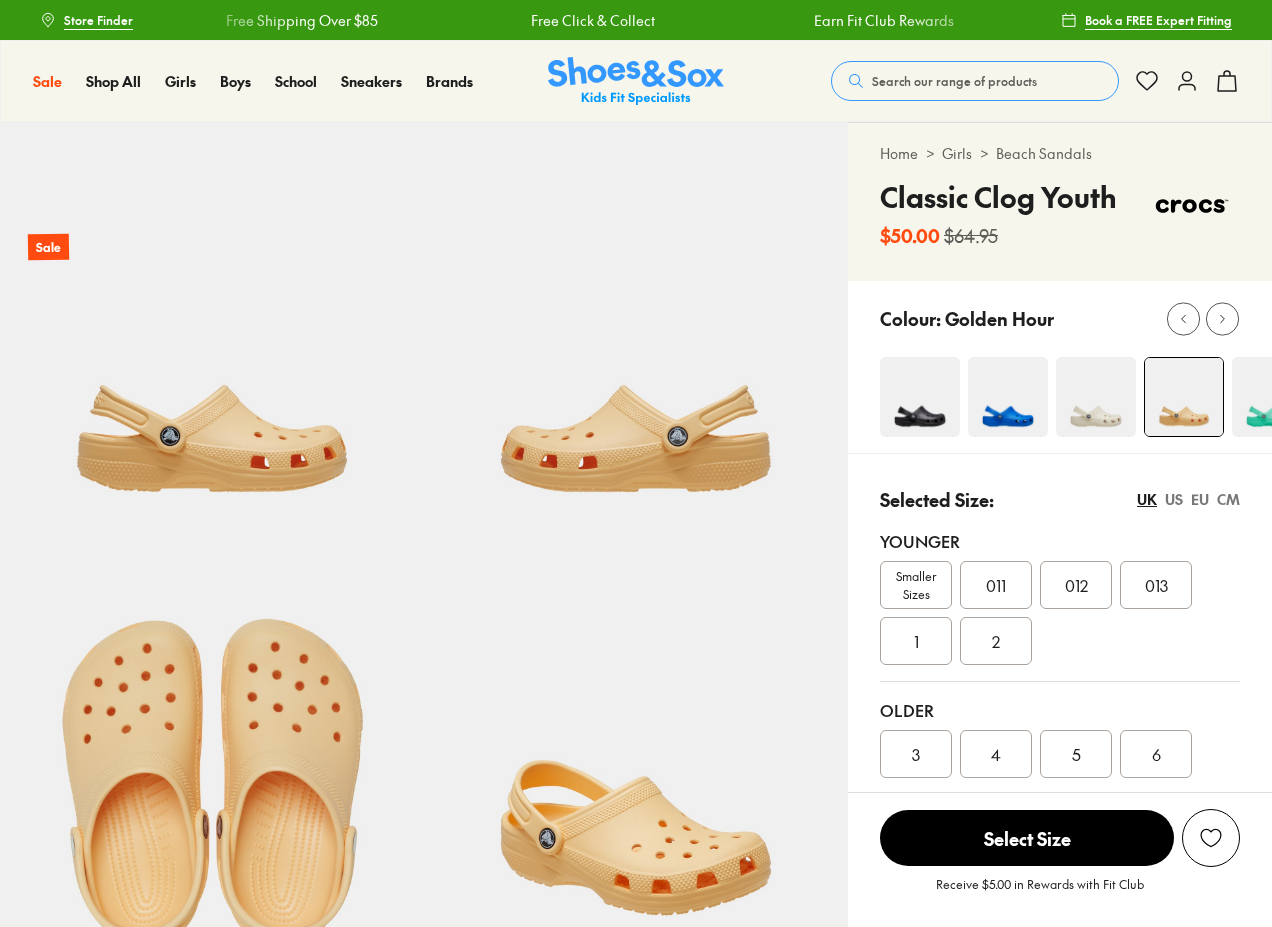 select on "*" 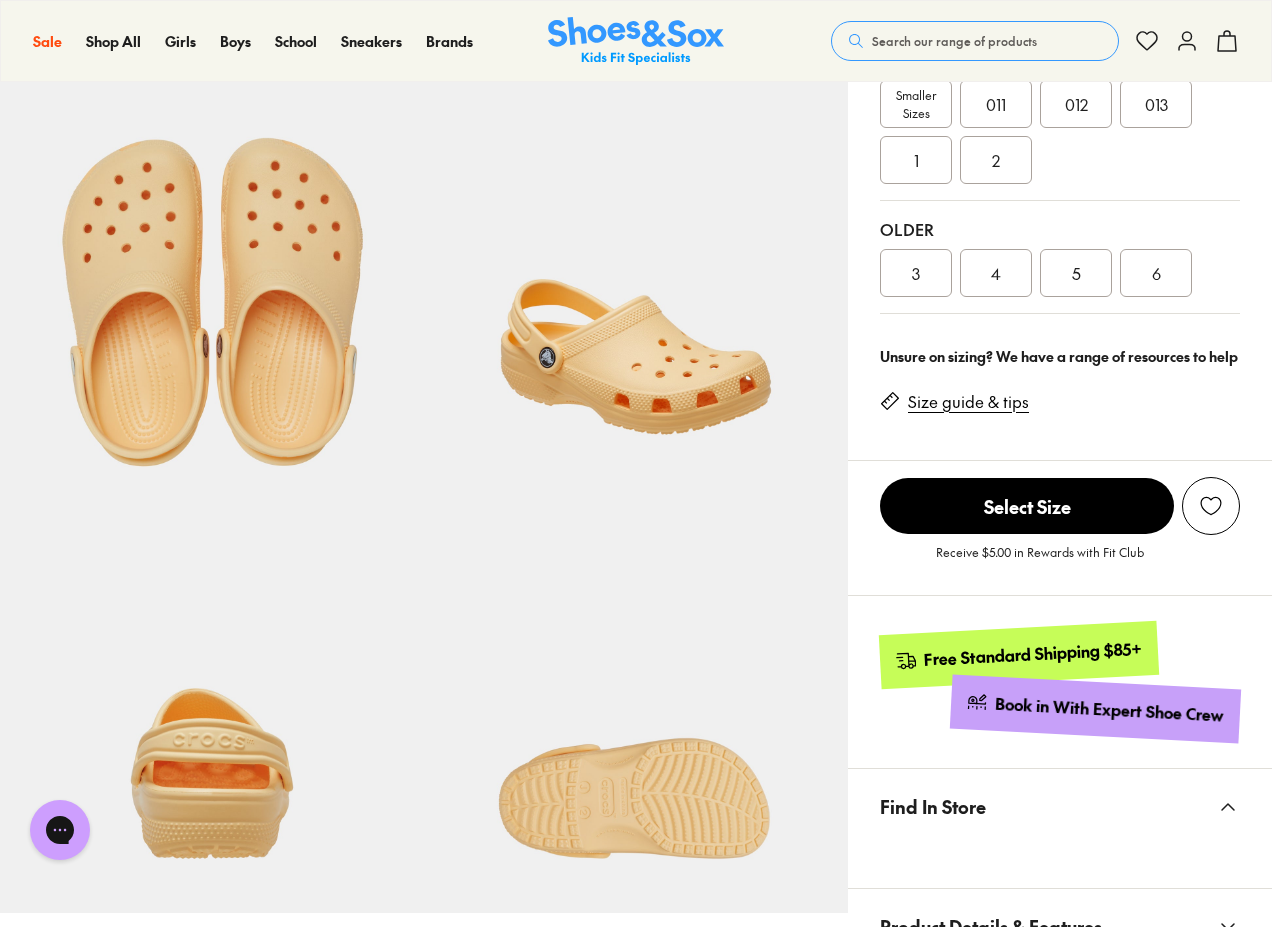 scroll, scrollTop: 500, scrollLeft: 0, axis: vertical 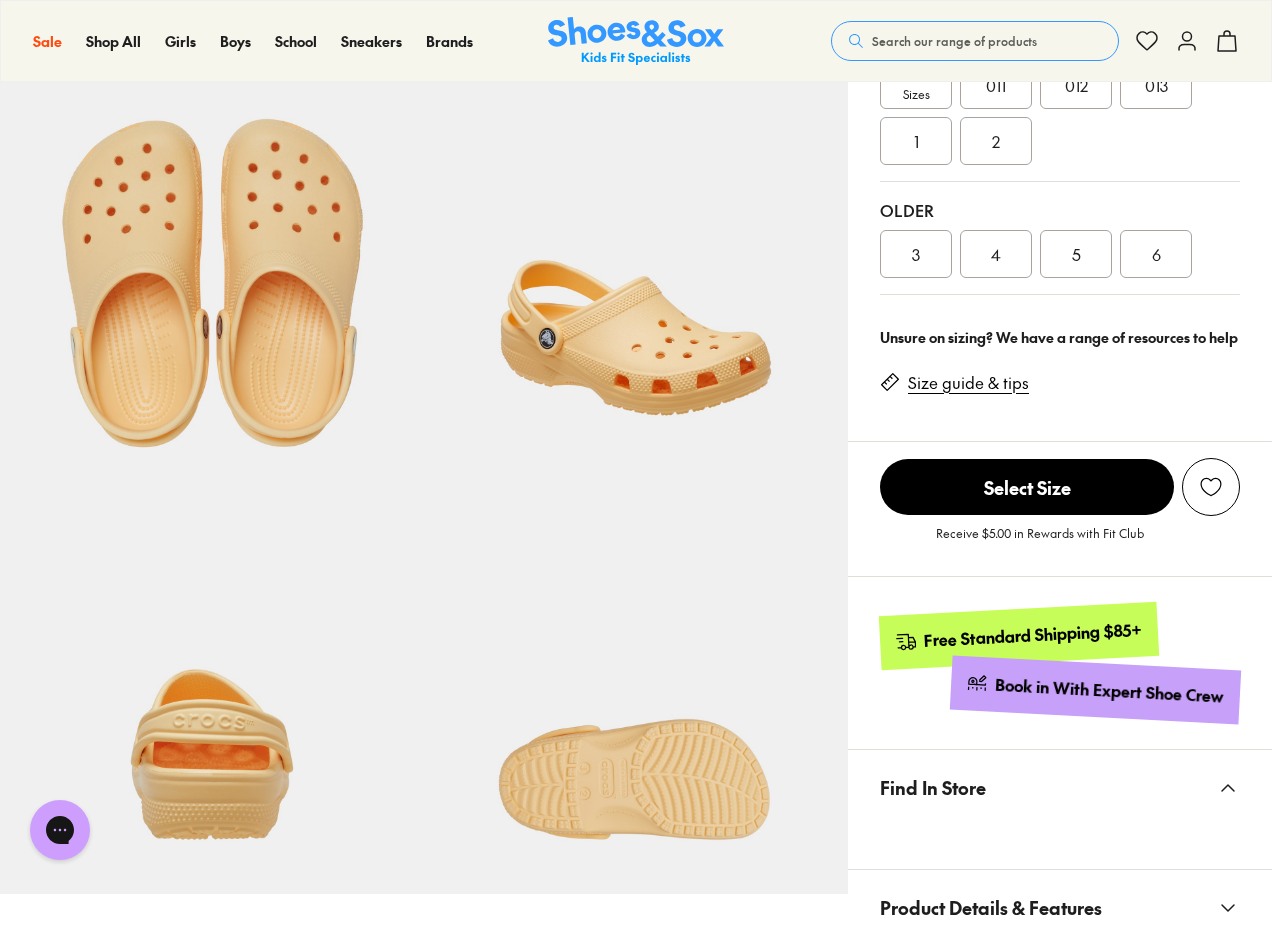 click on "2" at bounding box center [996, 141] 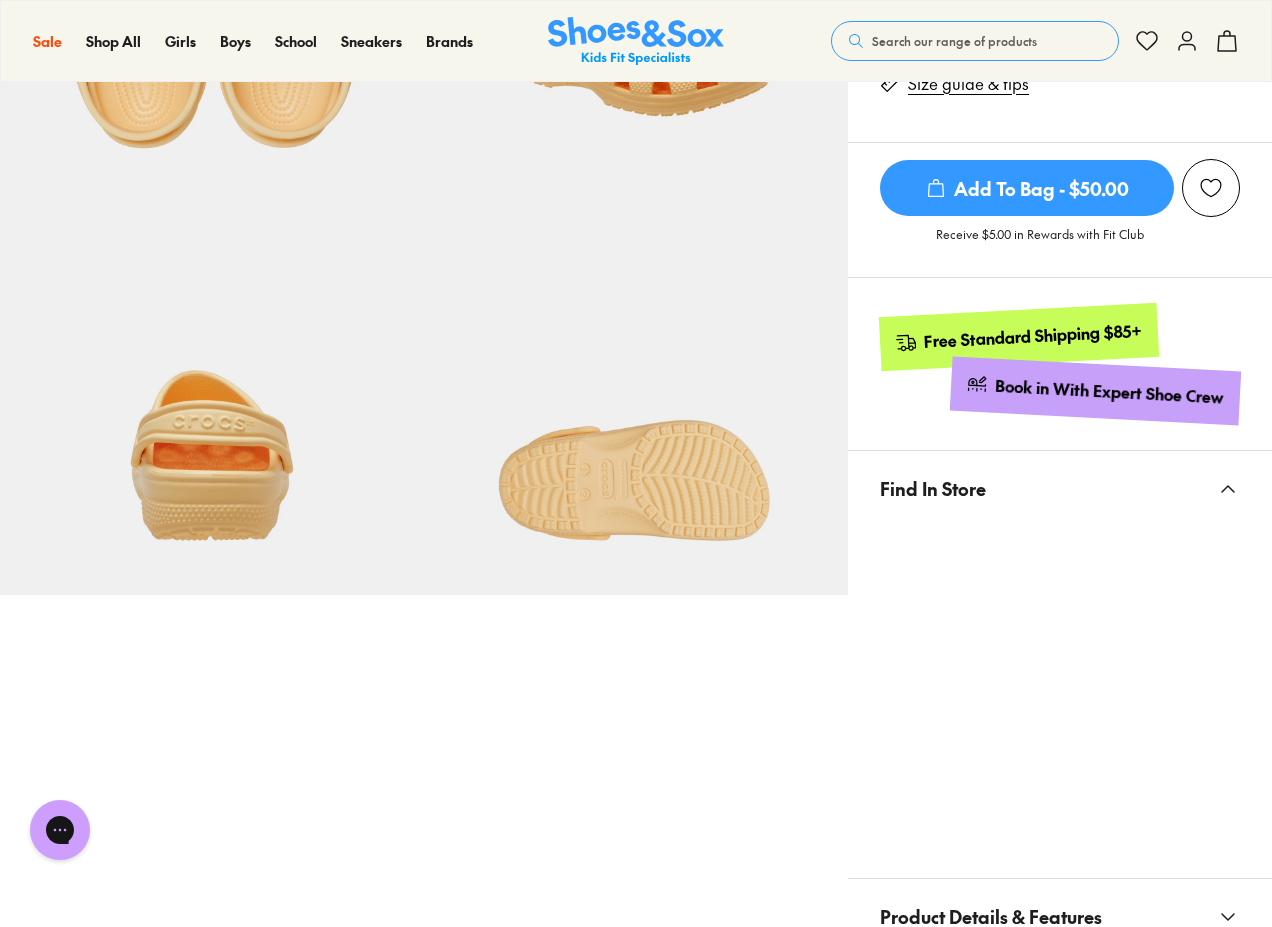 scroll, scrollTop: 800, scrollLeft: 0, axis: vertical 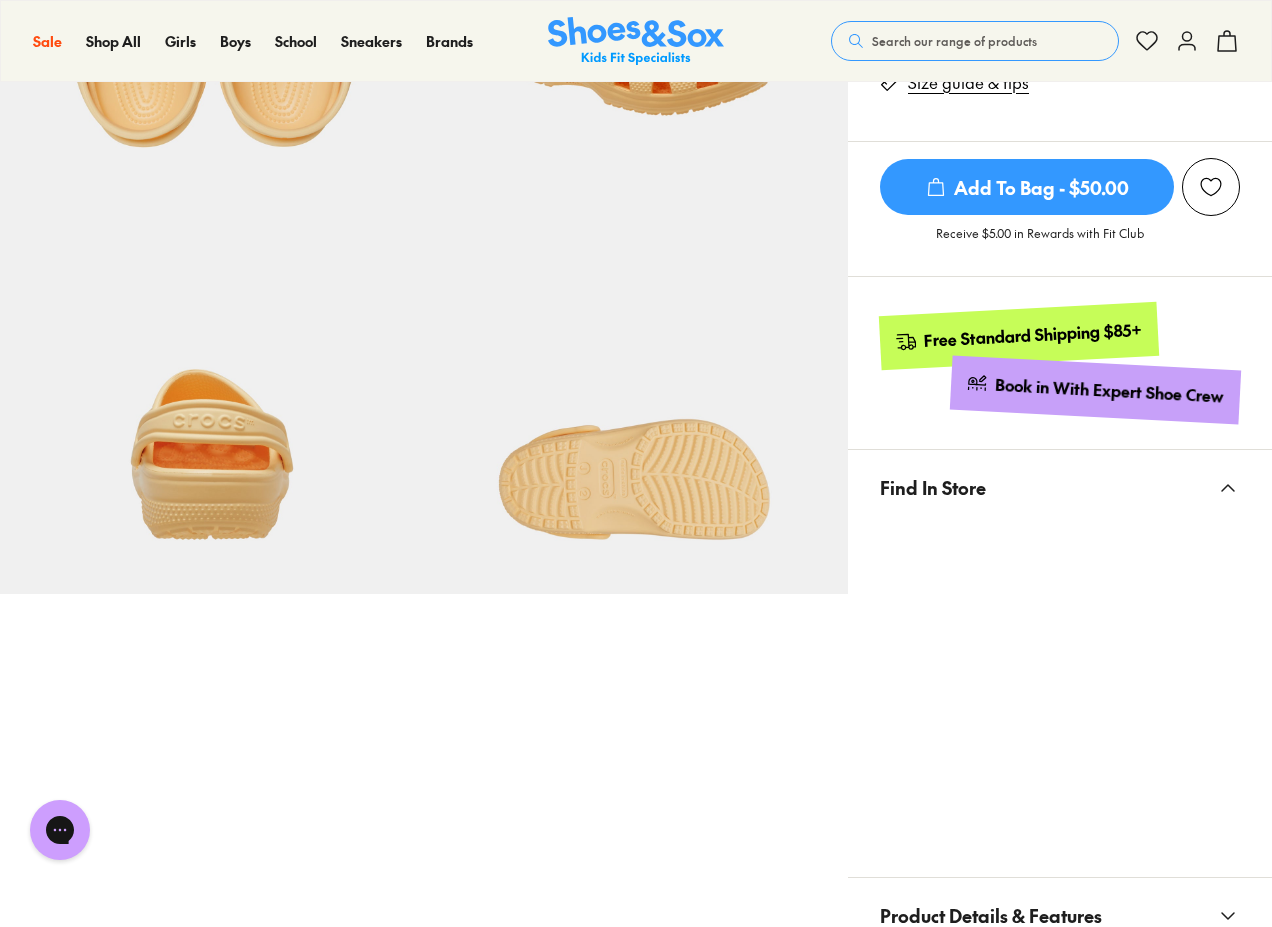 click on "Find In Store" at bounding box center (933, 487) 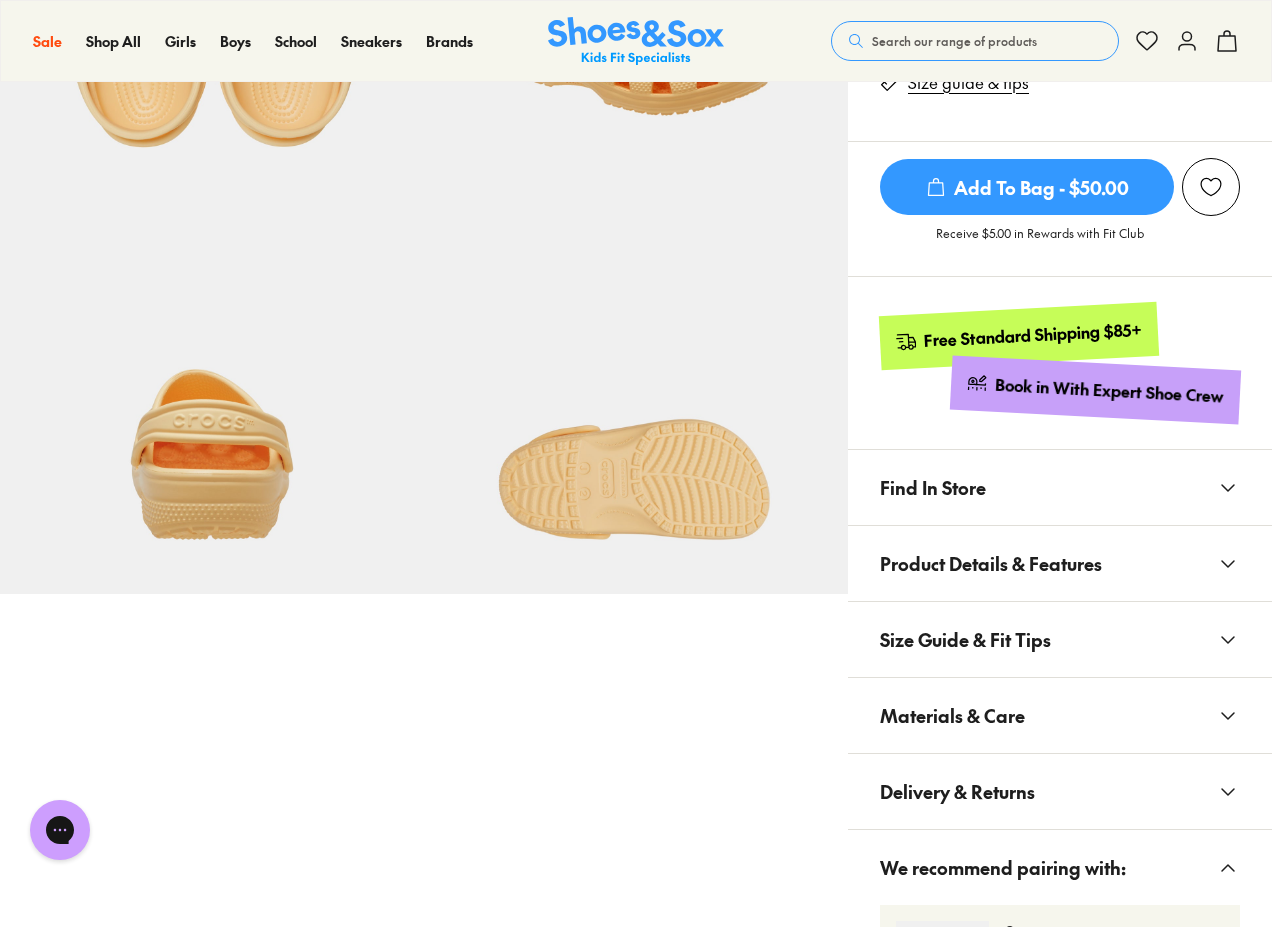 click on "Find In Store" at bounding box center [933, 487] 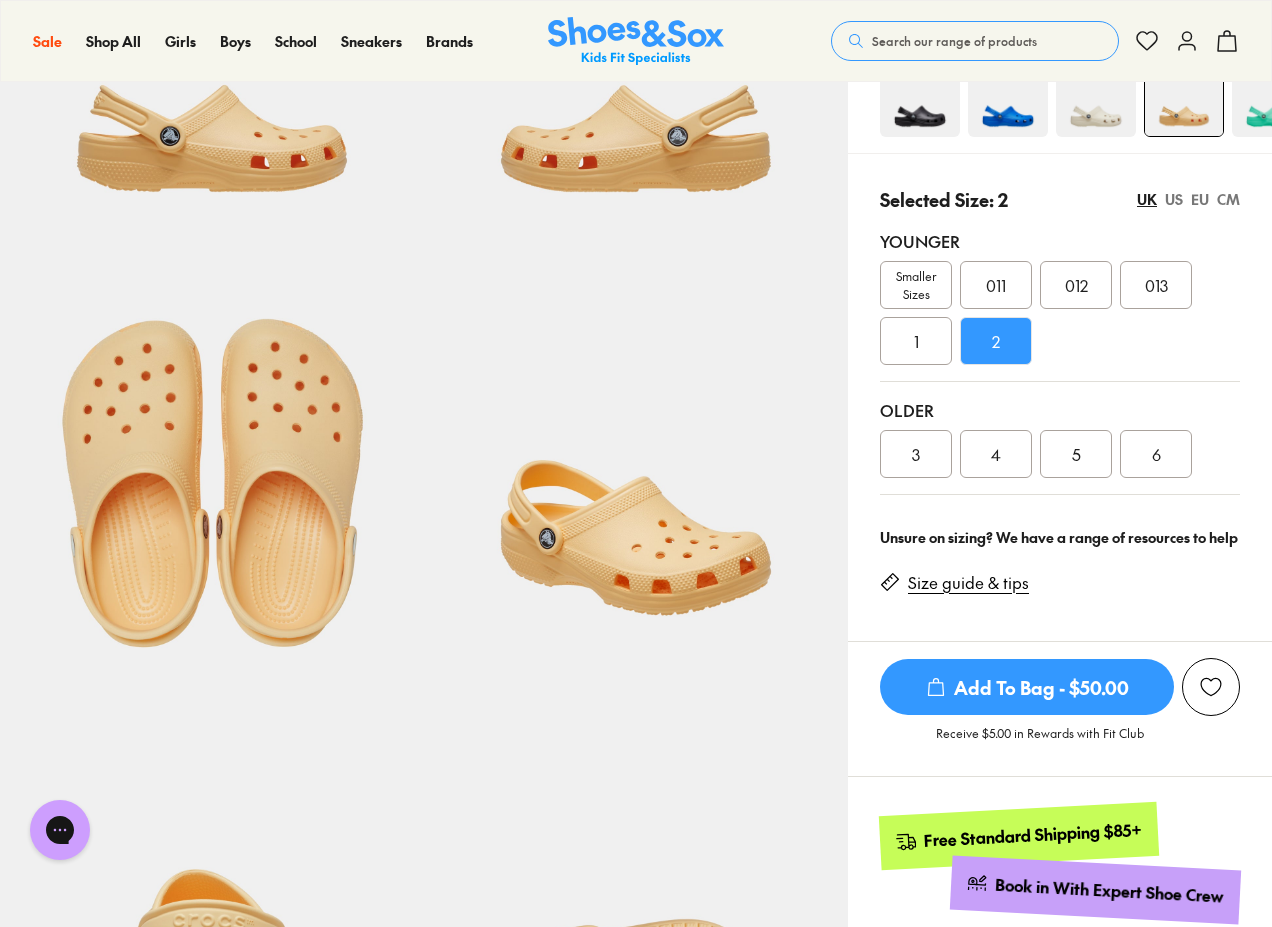 scroll, scrollTop: 0, scrollLeft: 0, axis: both 